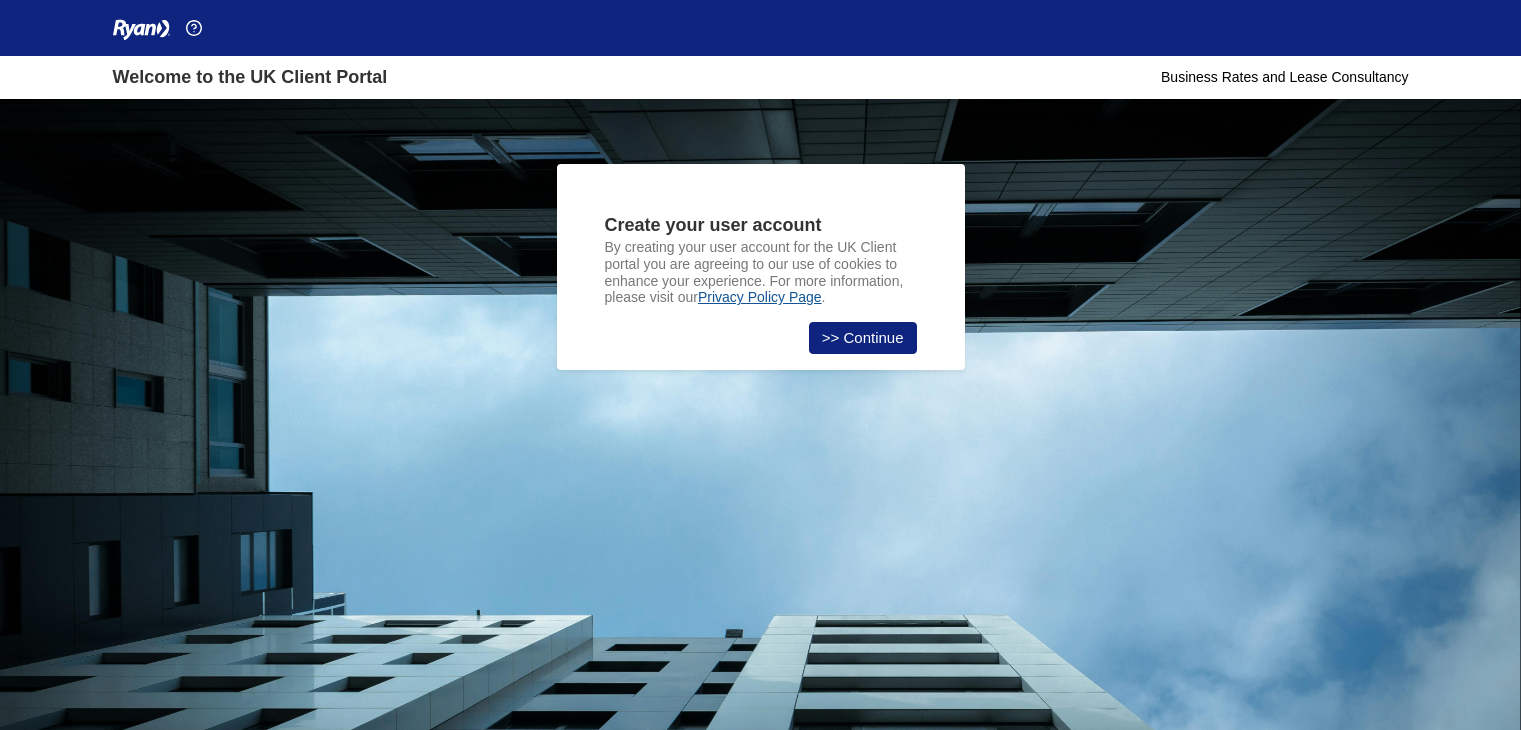 scroll, scrollTop: 0, scrollLeft: 0, axis: both 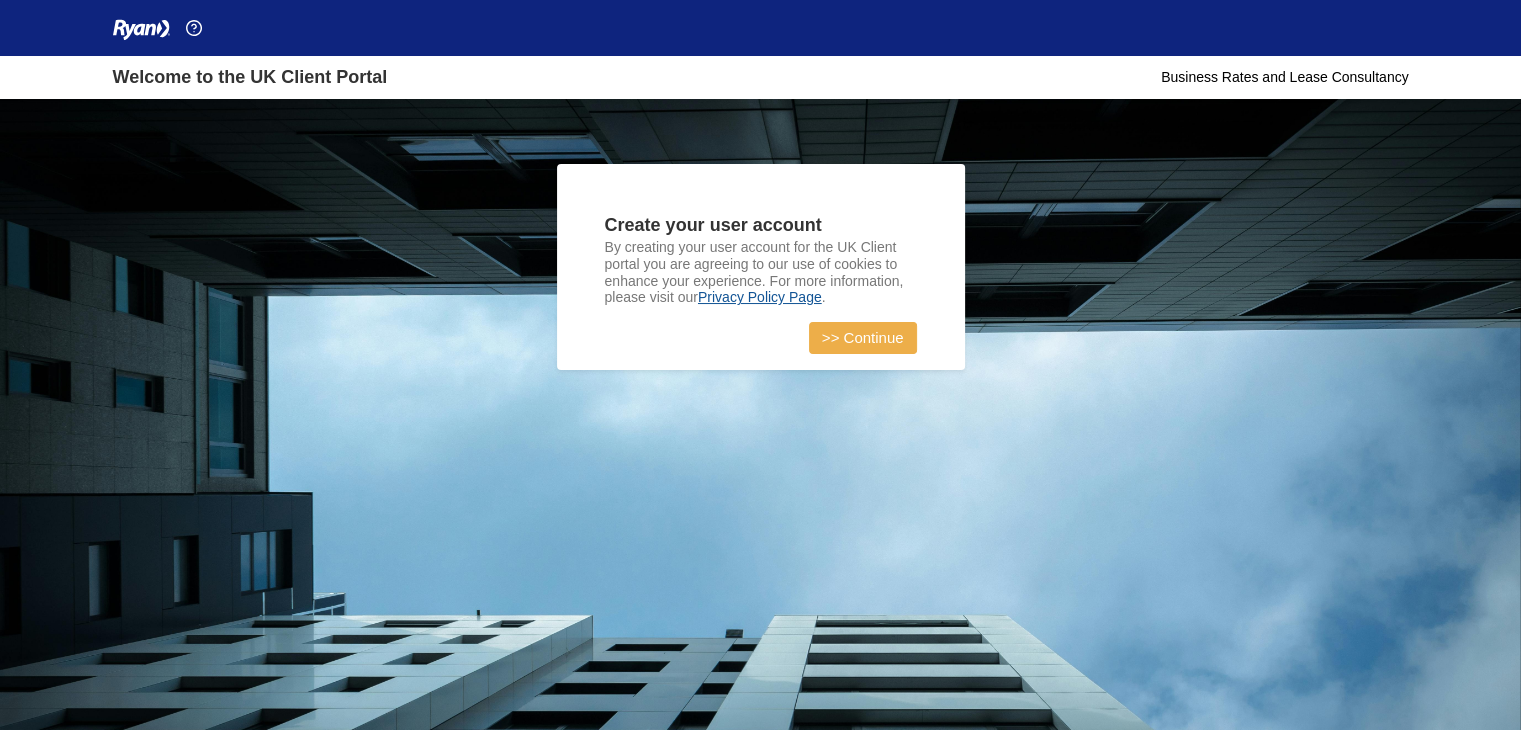 click on ">> Continue" at bounding box center (863, 338) 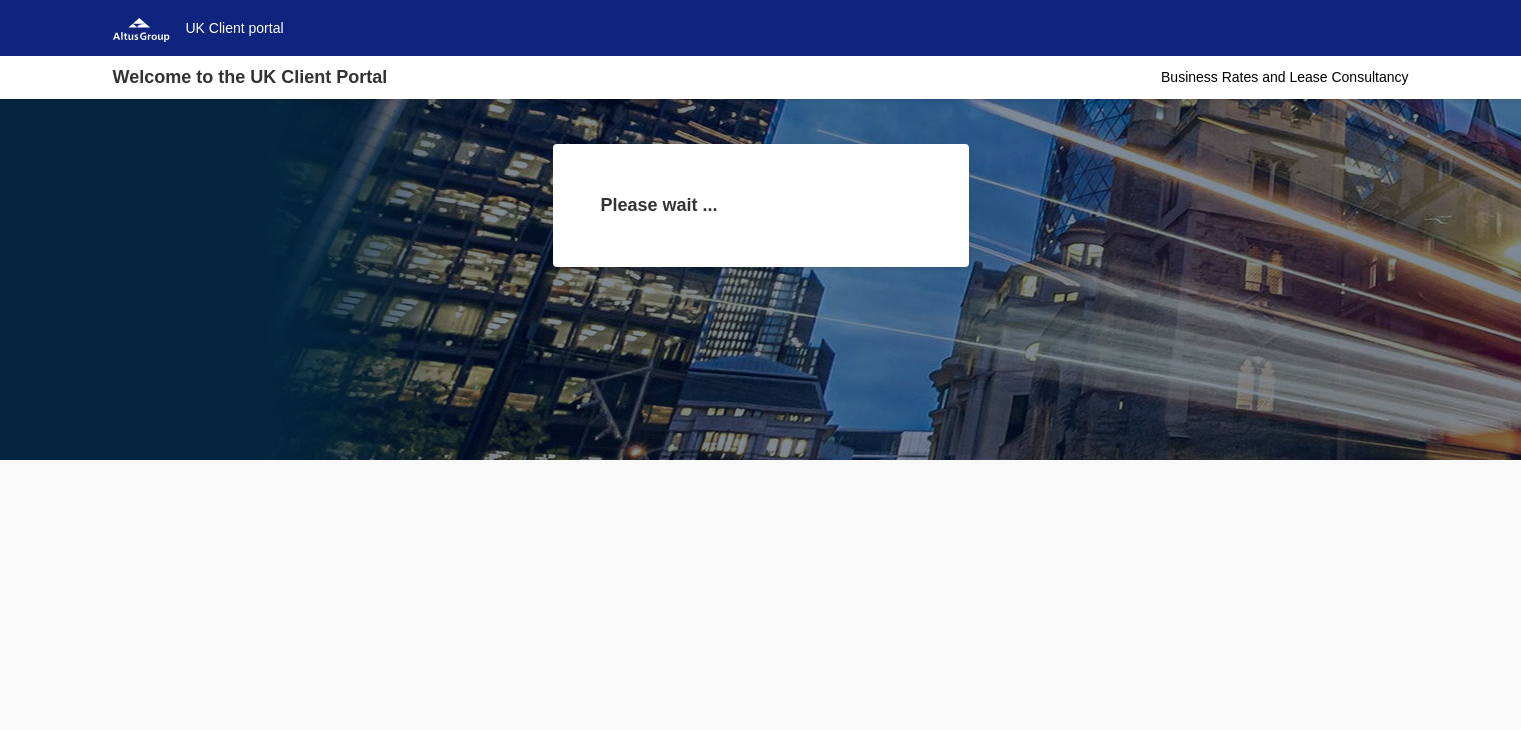 scroll, scrollTop: 0, scrollLeft: 0, axis: both 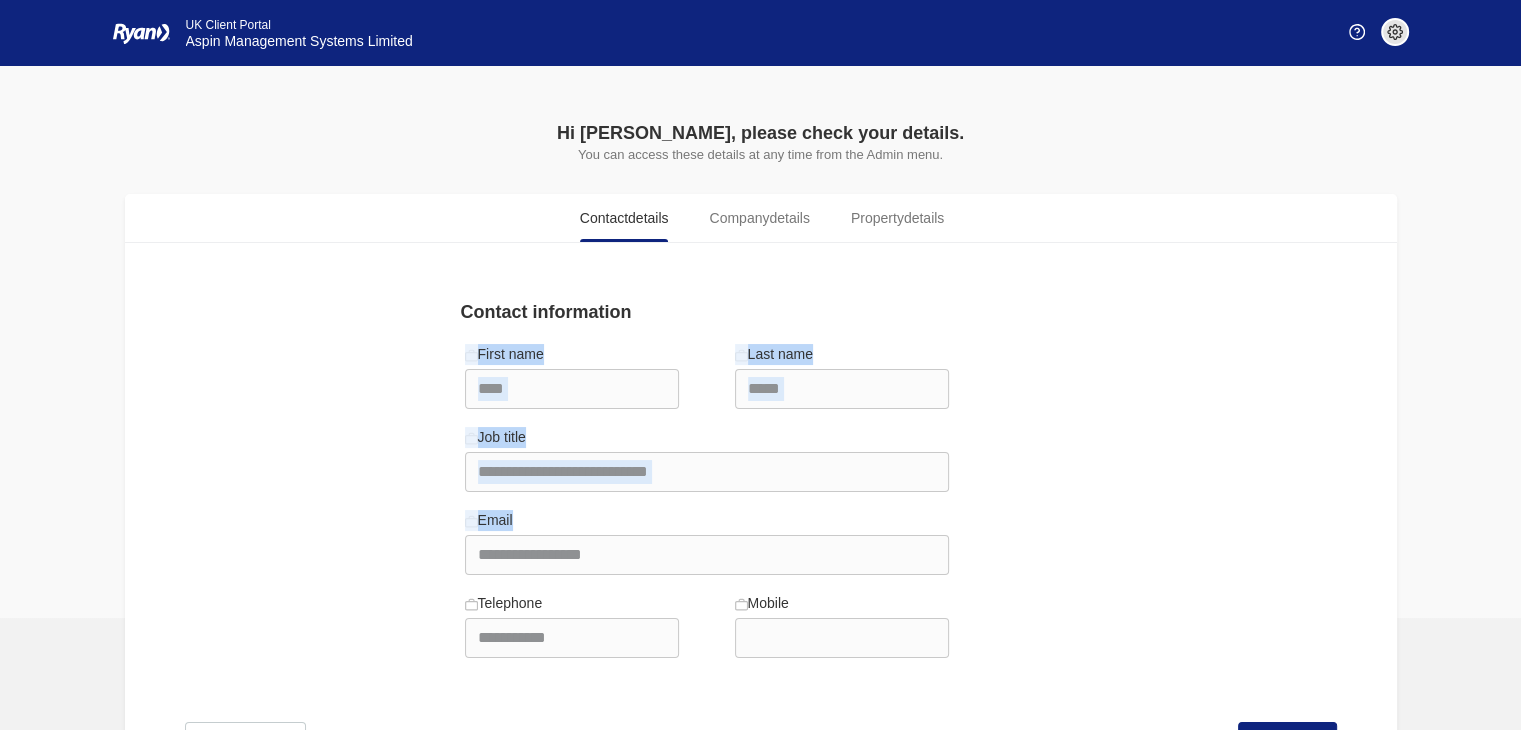 drag, startPoint x: 1519, startPoint y: 320, endPoint x: 1510, endPoint y: 547, distance: 227.17834 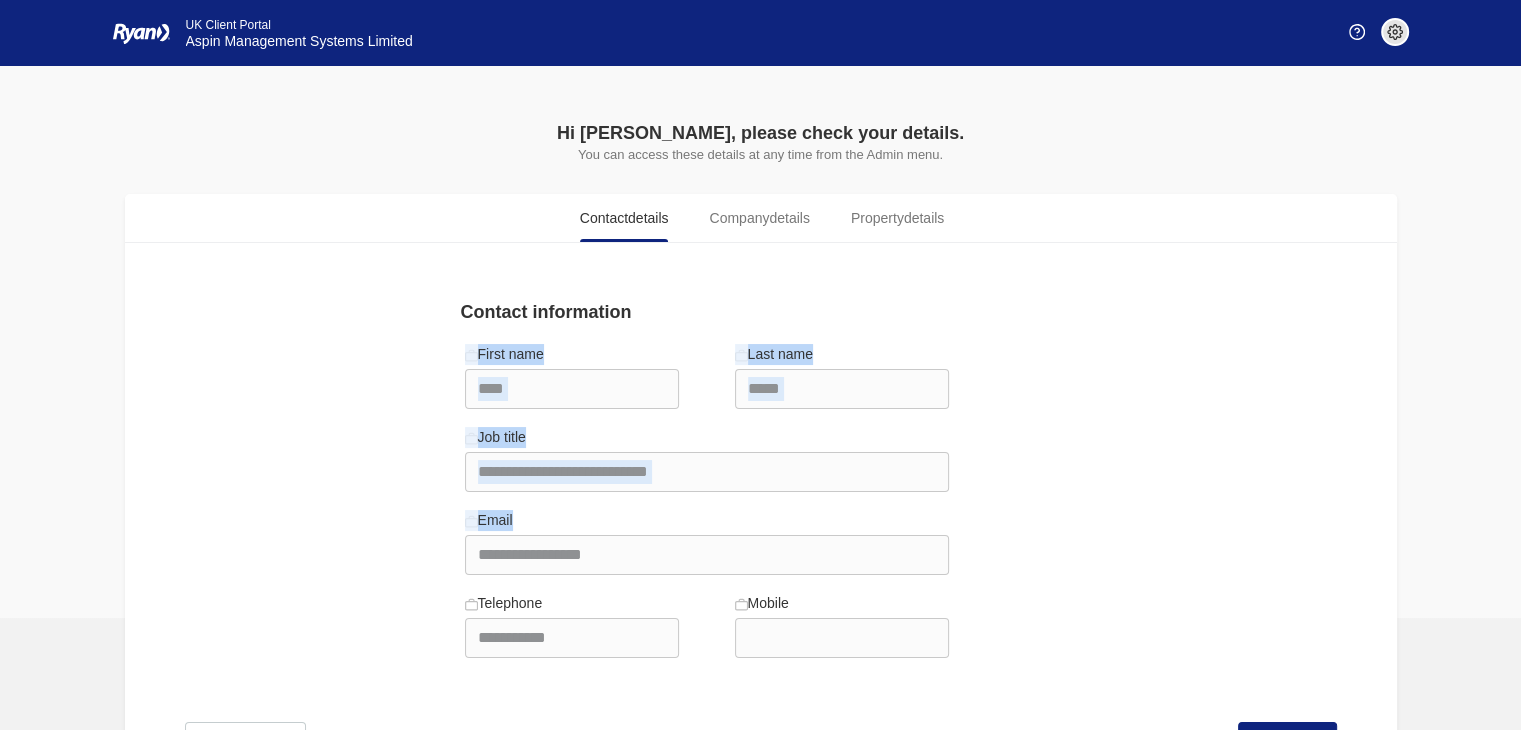 click on "You’re offline. This is a read only version of the page.
[PERSON_NAME]
Company Selection
Click the company name dropdown to view/manage a company.  Note: you may only have one company available.
Select a company to manage cases and properties
View or request an update to company details
Request to add or remove a company
Choose a company to load as default after login
Default Company
Choose a default company from the list. This company will load automatically each time you log in. NOTE:  You can have only 1 default company." at bounding box center [760, 409] 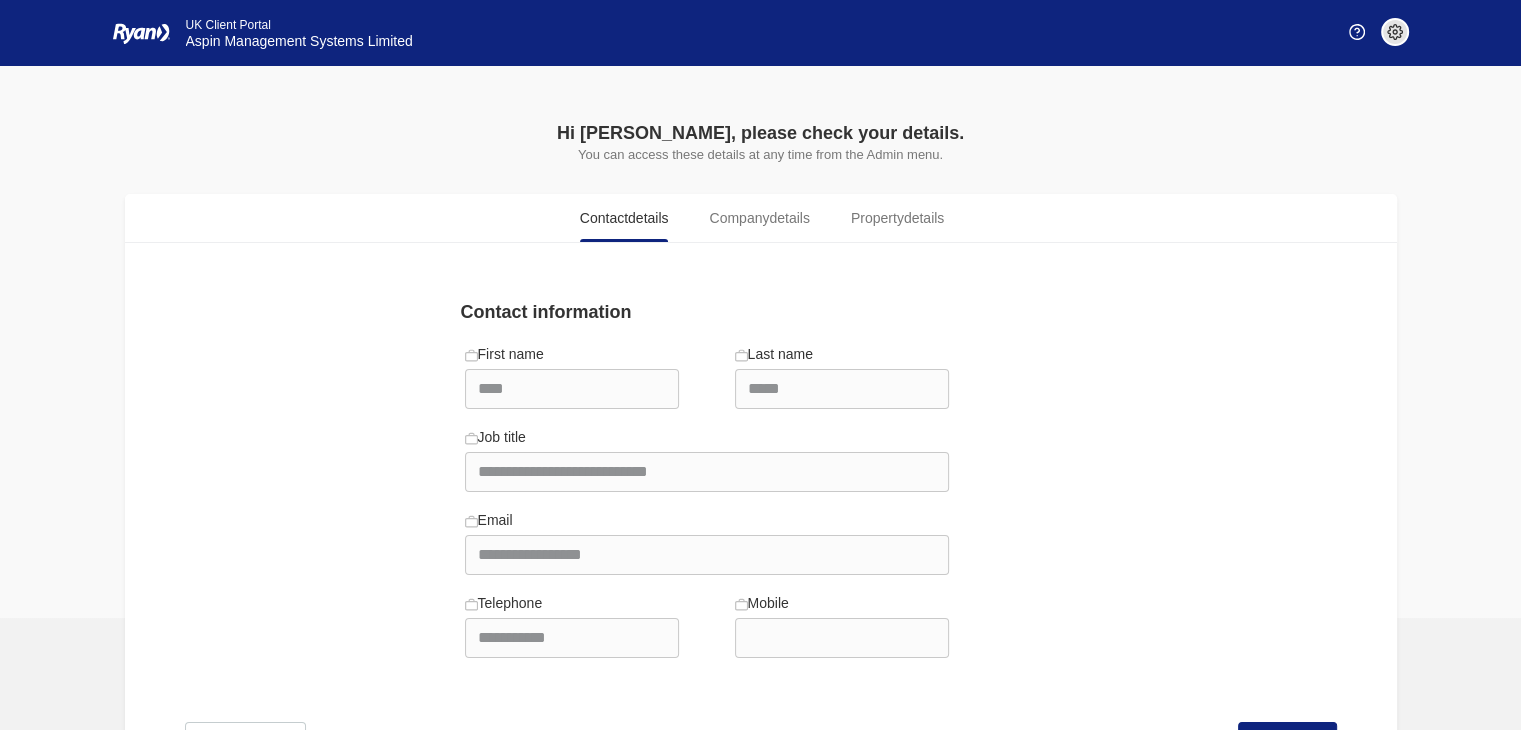 scroll, scrollTop: 88, scrollLeft: 0, axis: vertical 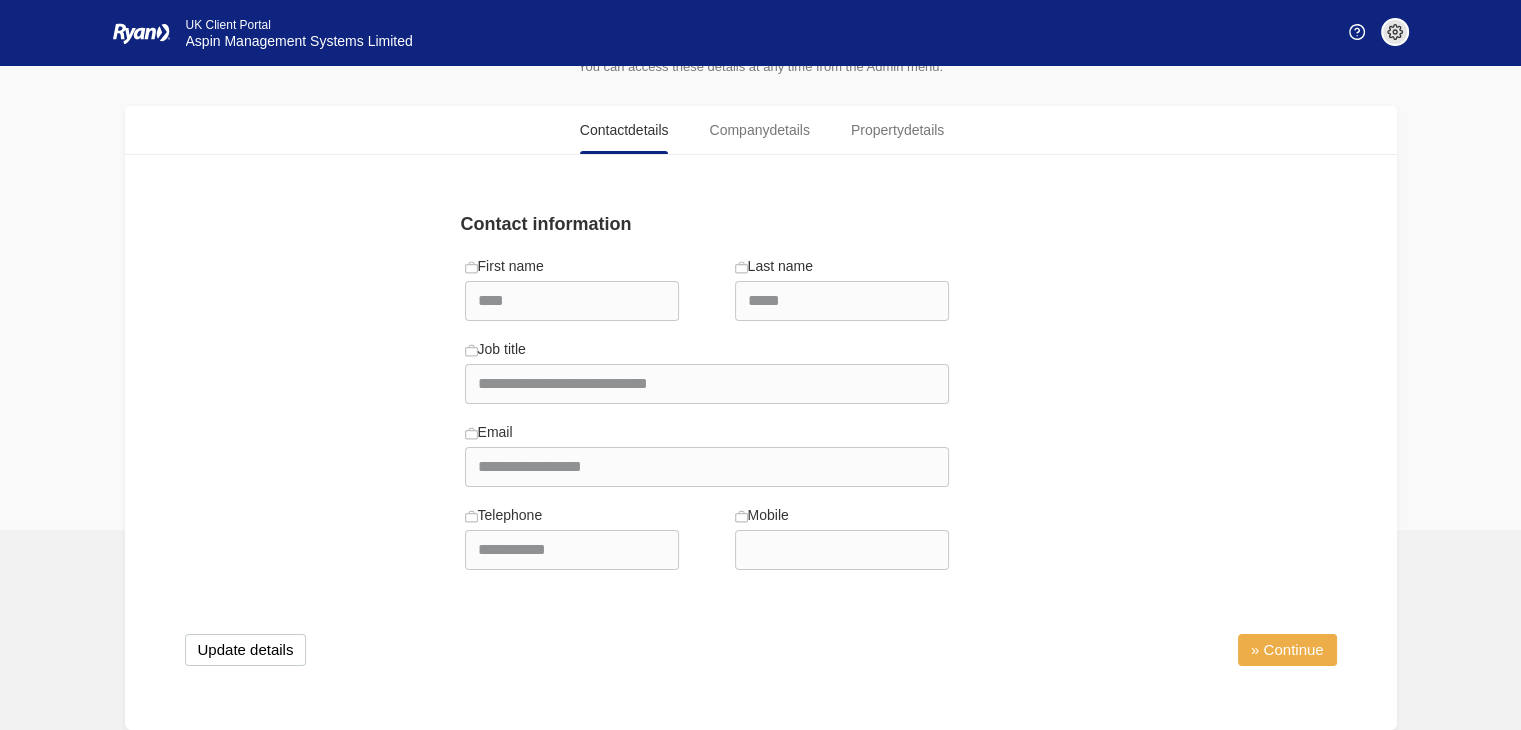 click on "» Continue" at bounding box center [1287, 650] 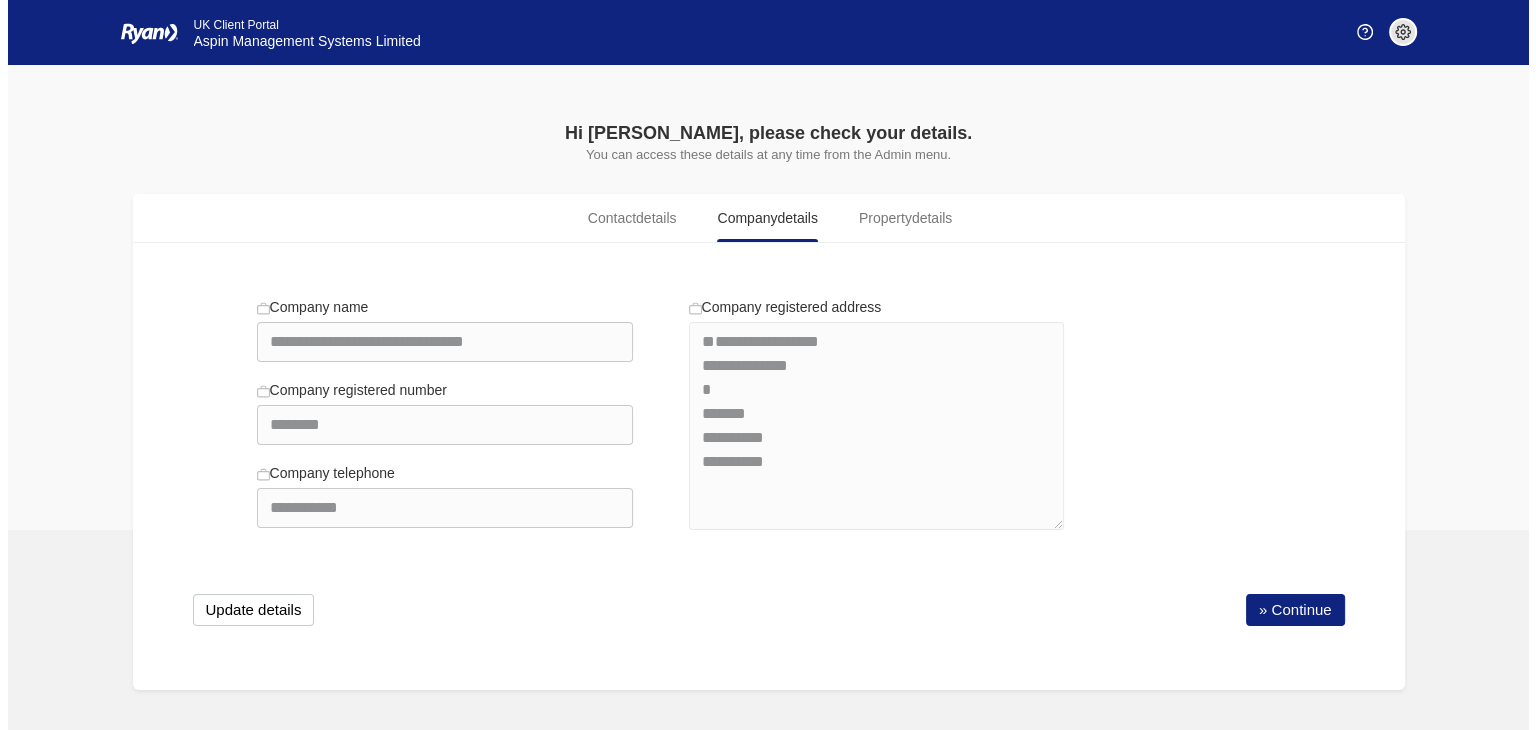 scroll, scrollTop: 0, scrollLeft: 0, axis: both 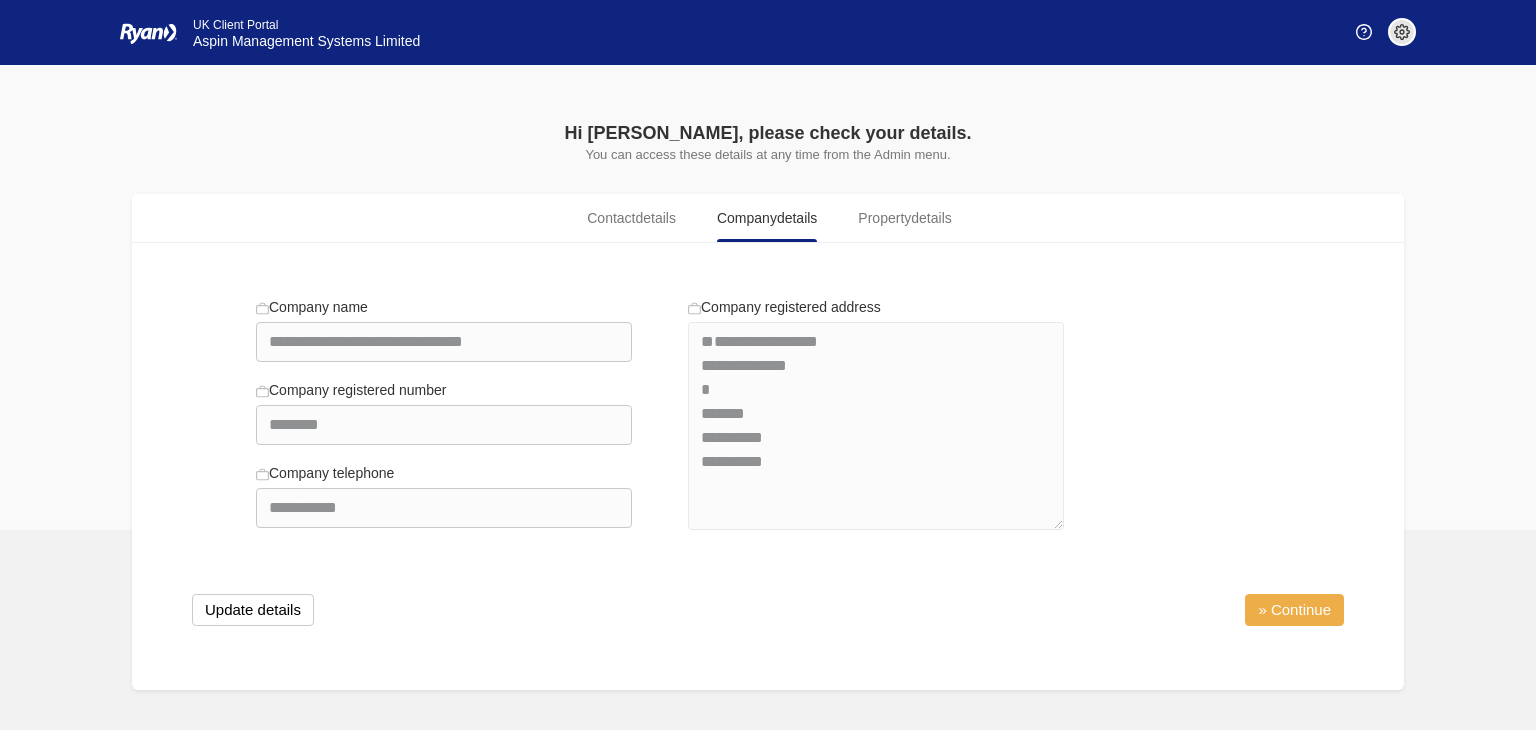 click on "» Continue" at bounding box center [1294, 610] 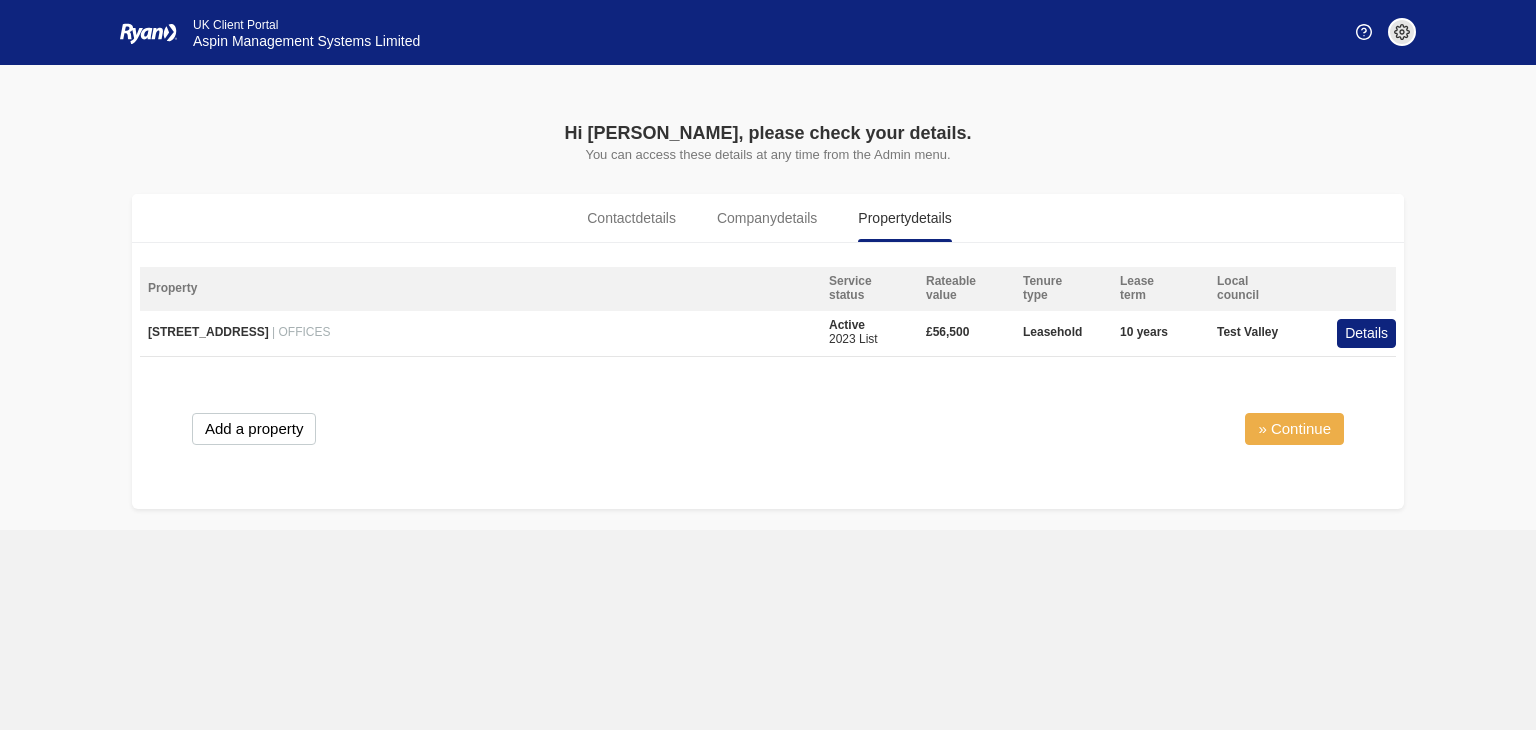 click on "» Continue" at bounding box center (1294, 429) 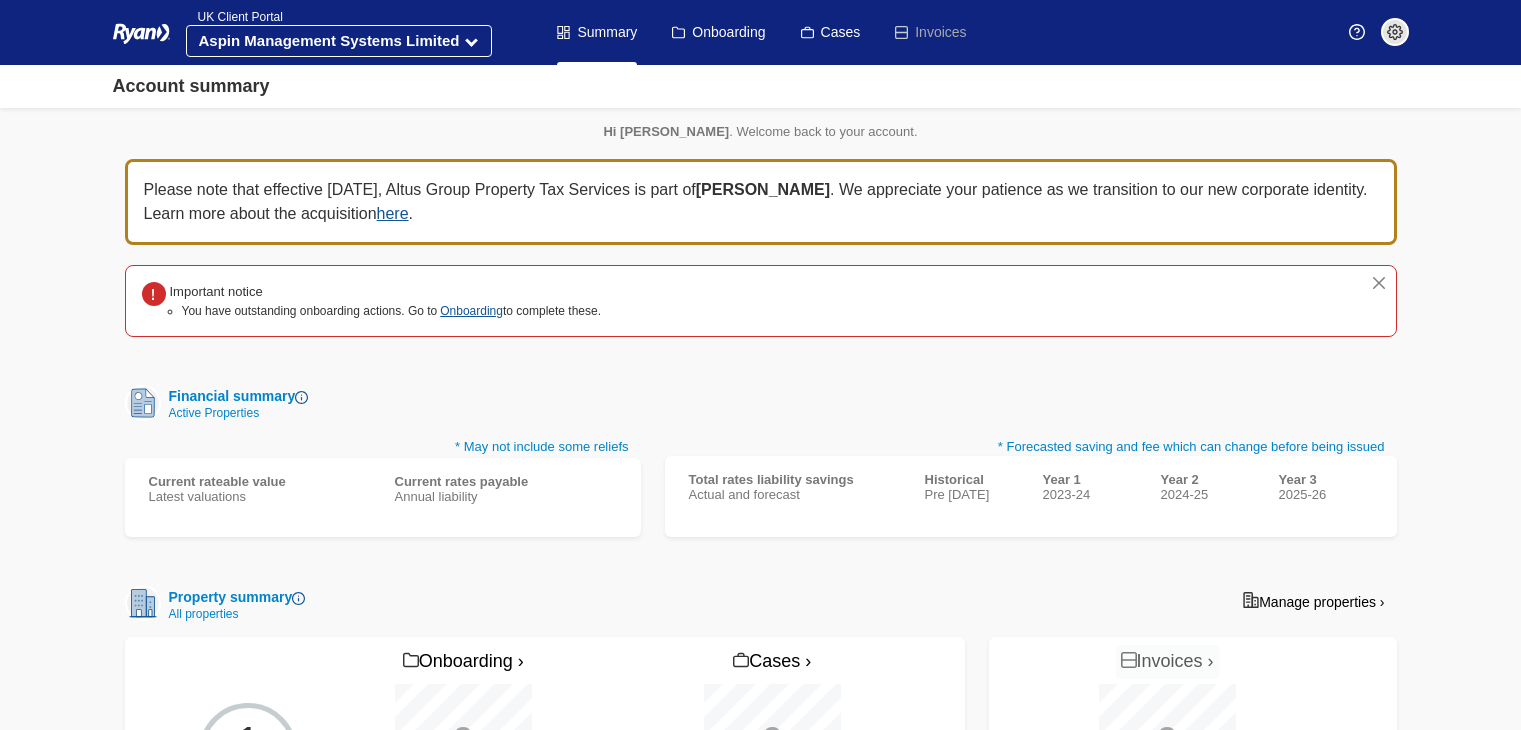 scroll, scrollTop: 0, scrollLeft: 0, axis: both 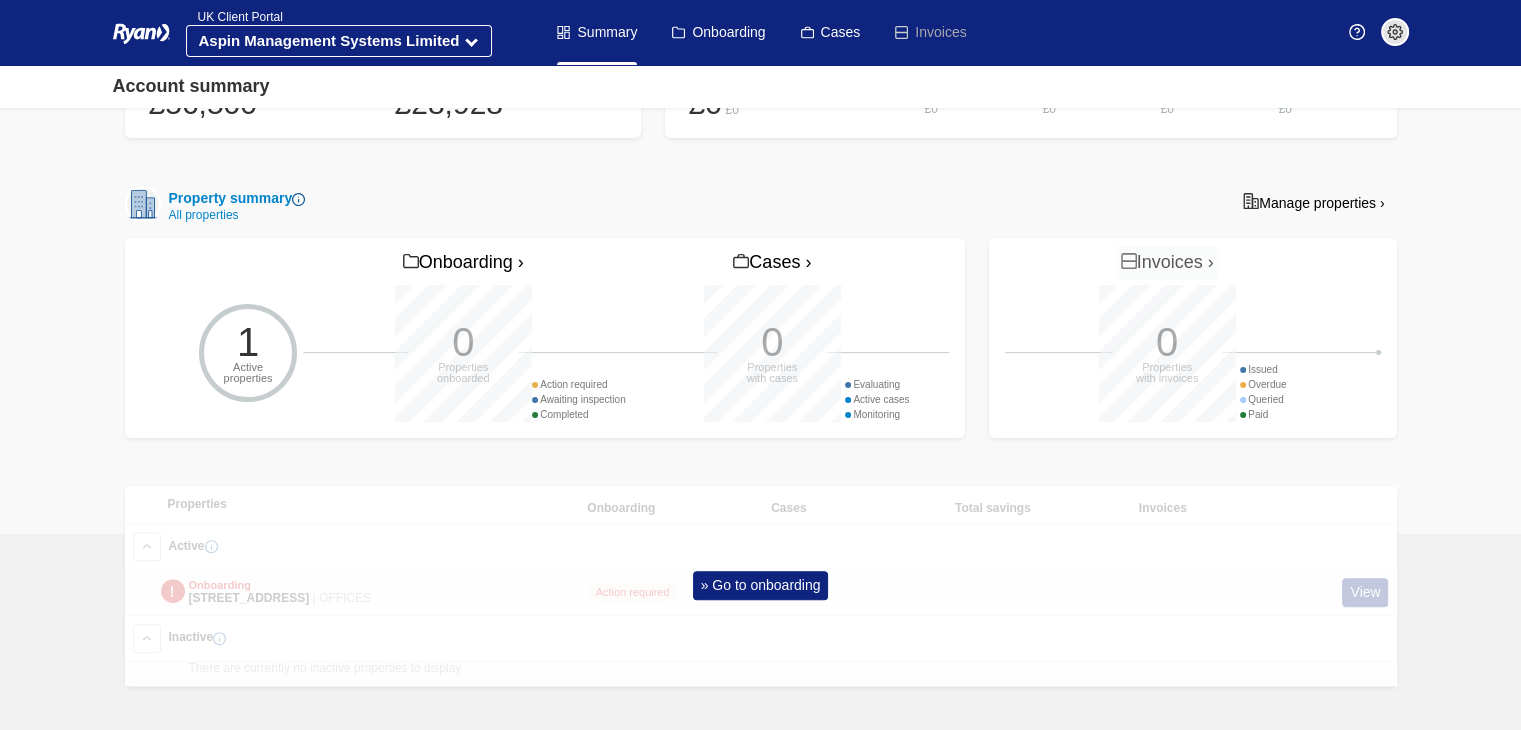 click on "Hi Toby . Welcome back to your account.
Please note that effective January 1, 2025, Altus Group Property Tax Services is part of  Ryan . We appreciate your patience as we transition to our new corporate identity. Learn more about the acquisition  here .
Important notice
You have outstanding onboarding actions. Go to Onboarding  to complete these.
Financial summary
Active Properties
* May not include some reliefs
Current rateable value
Latest valuations
£56,500
Current rates payable
Annual liability
£28,928*
* Forecasted saving and fee which can change before being issued
£0 1" at bounding box center [761, 187] 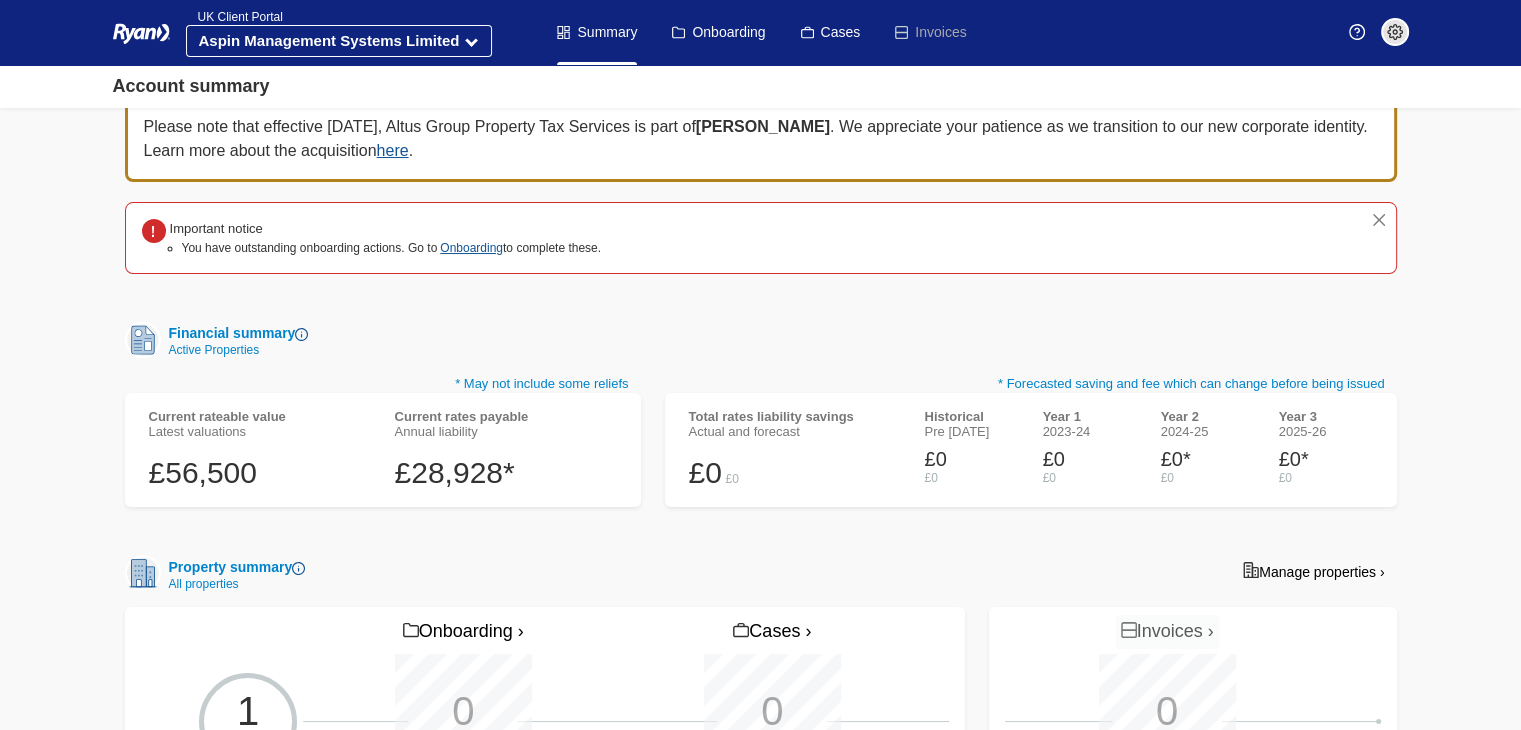 scroll, scrollTop: 57, scrollLeft: 0, axis: vertical 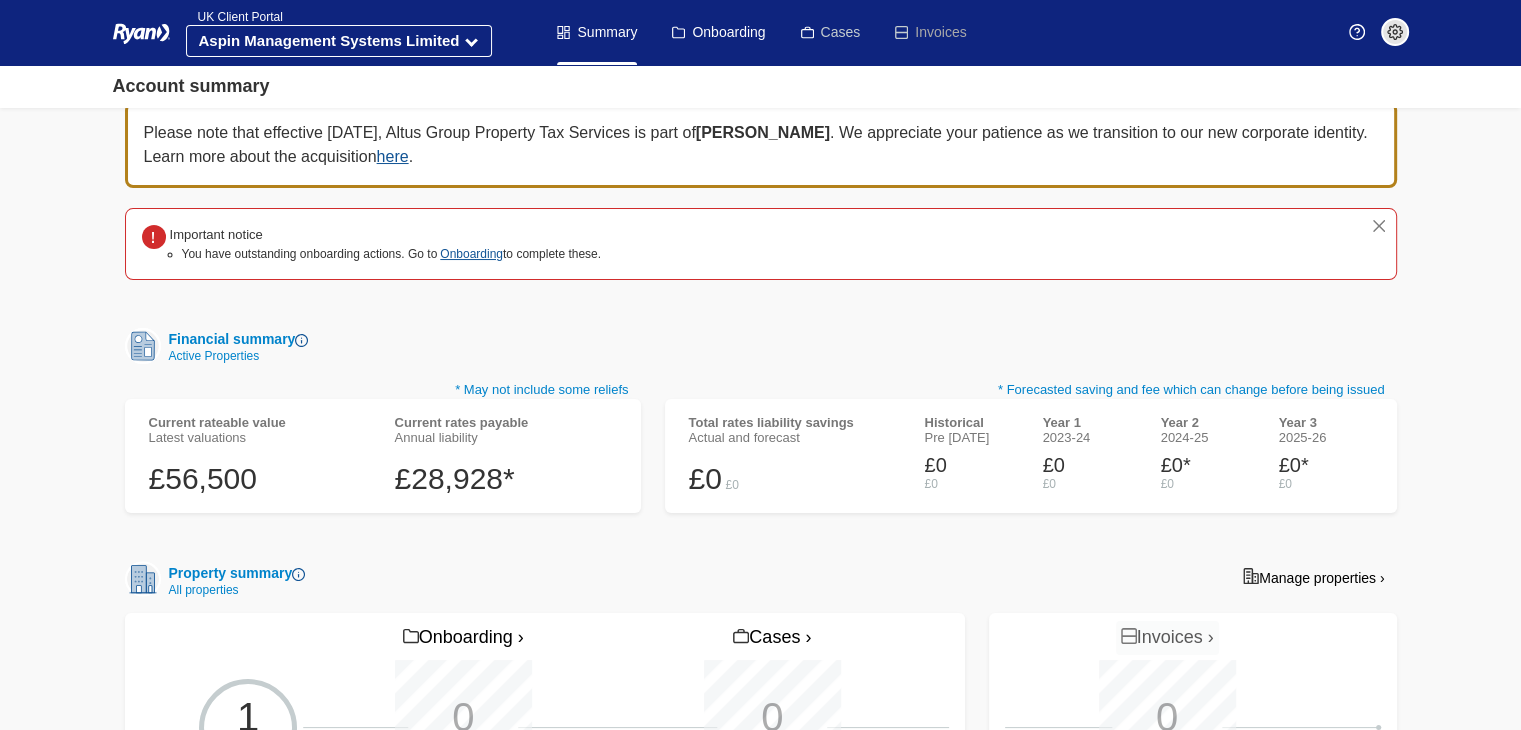 click on "Cases" at bounding box center (831, 32) 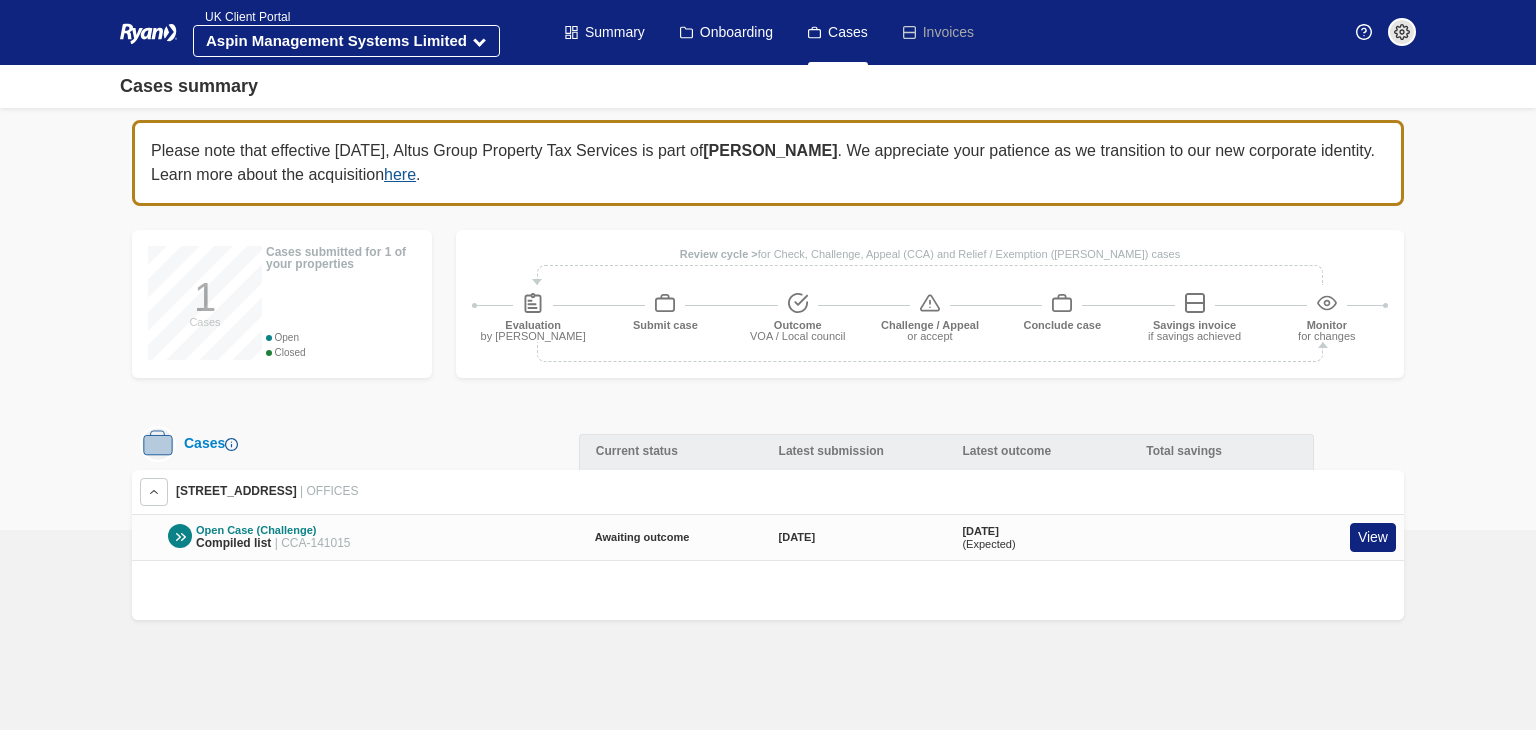 scroll, scrollTop: 0, scrollLeft: 0, axis: both 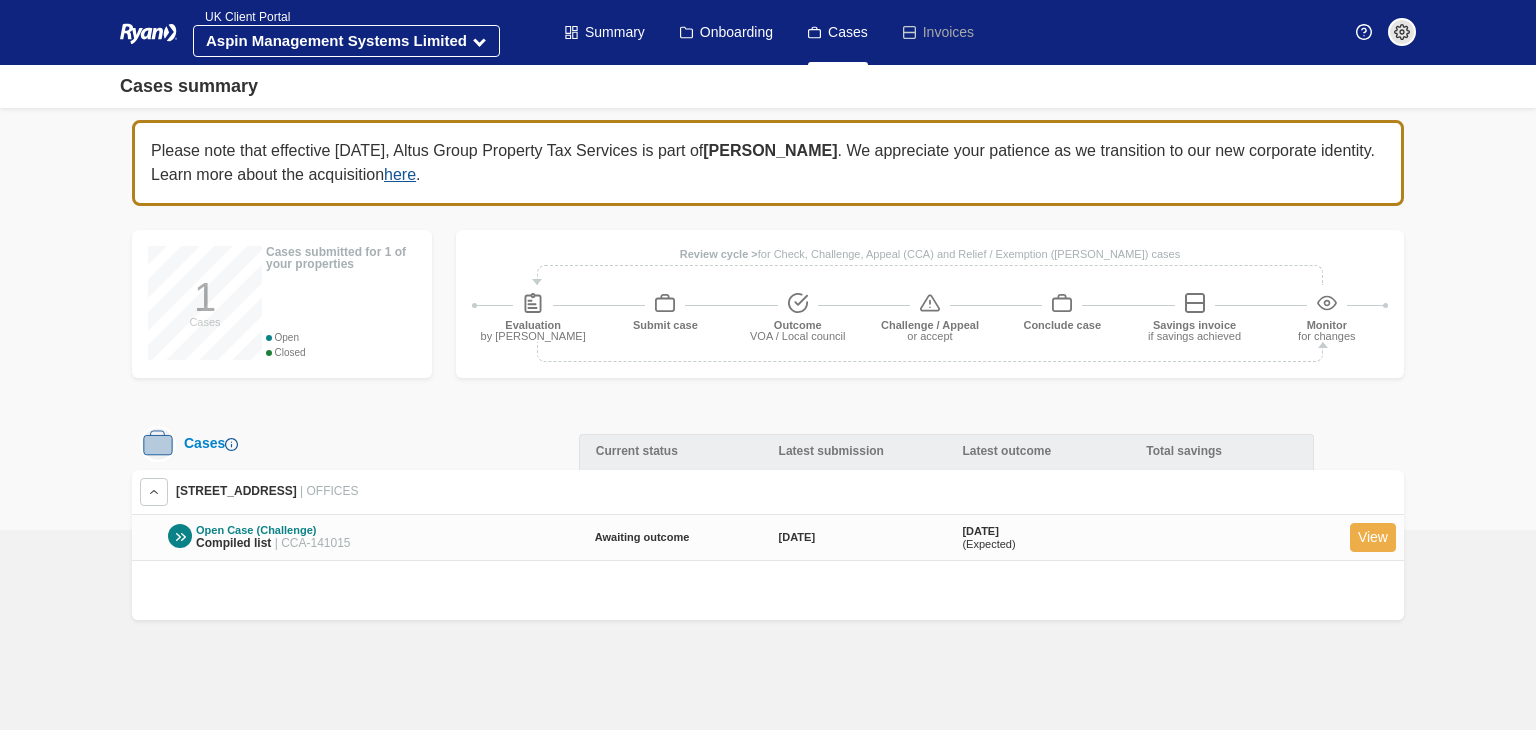 click on "View" at bounding box center (1373, 537) 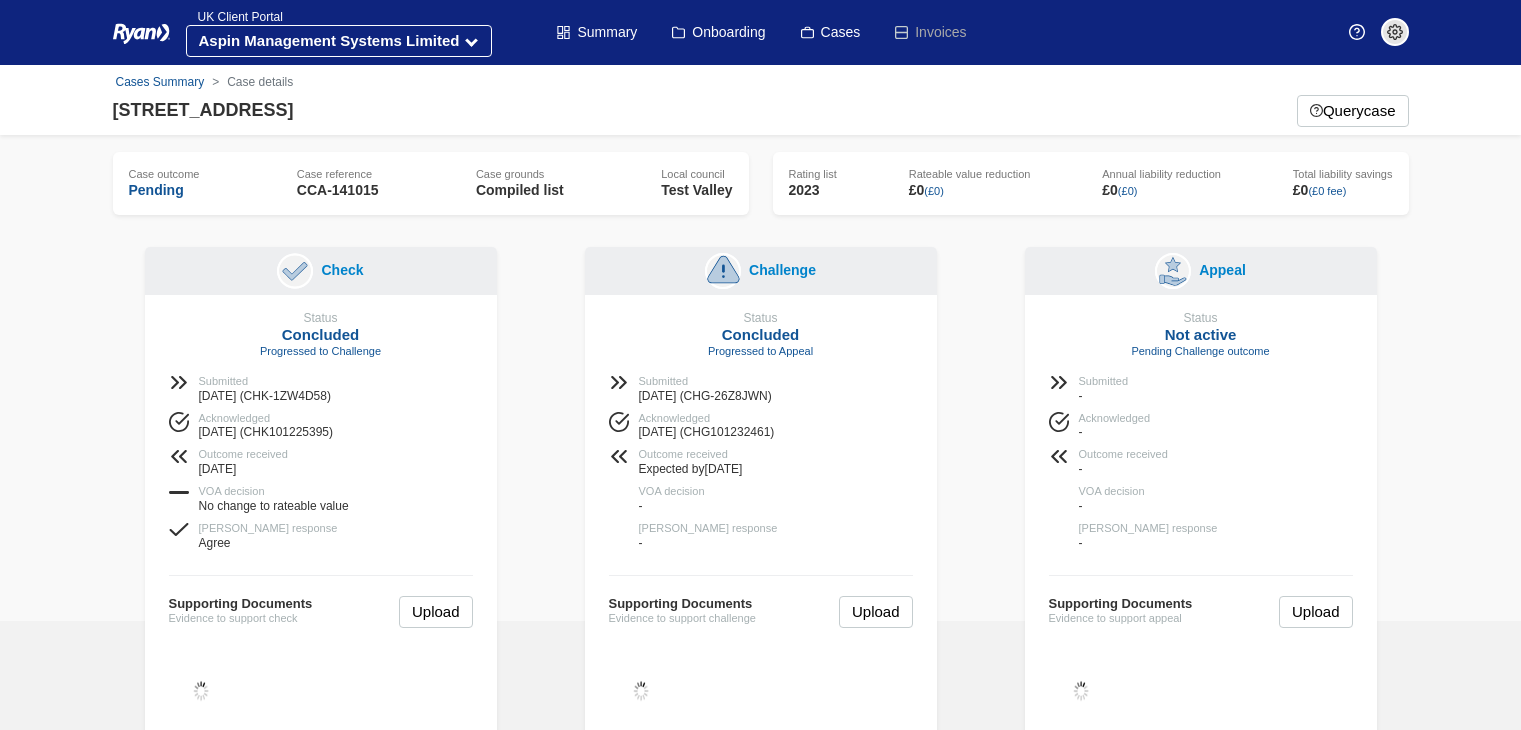 scroll, scrollTop: 0, scrollLeft: 0, axis: both 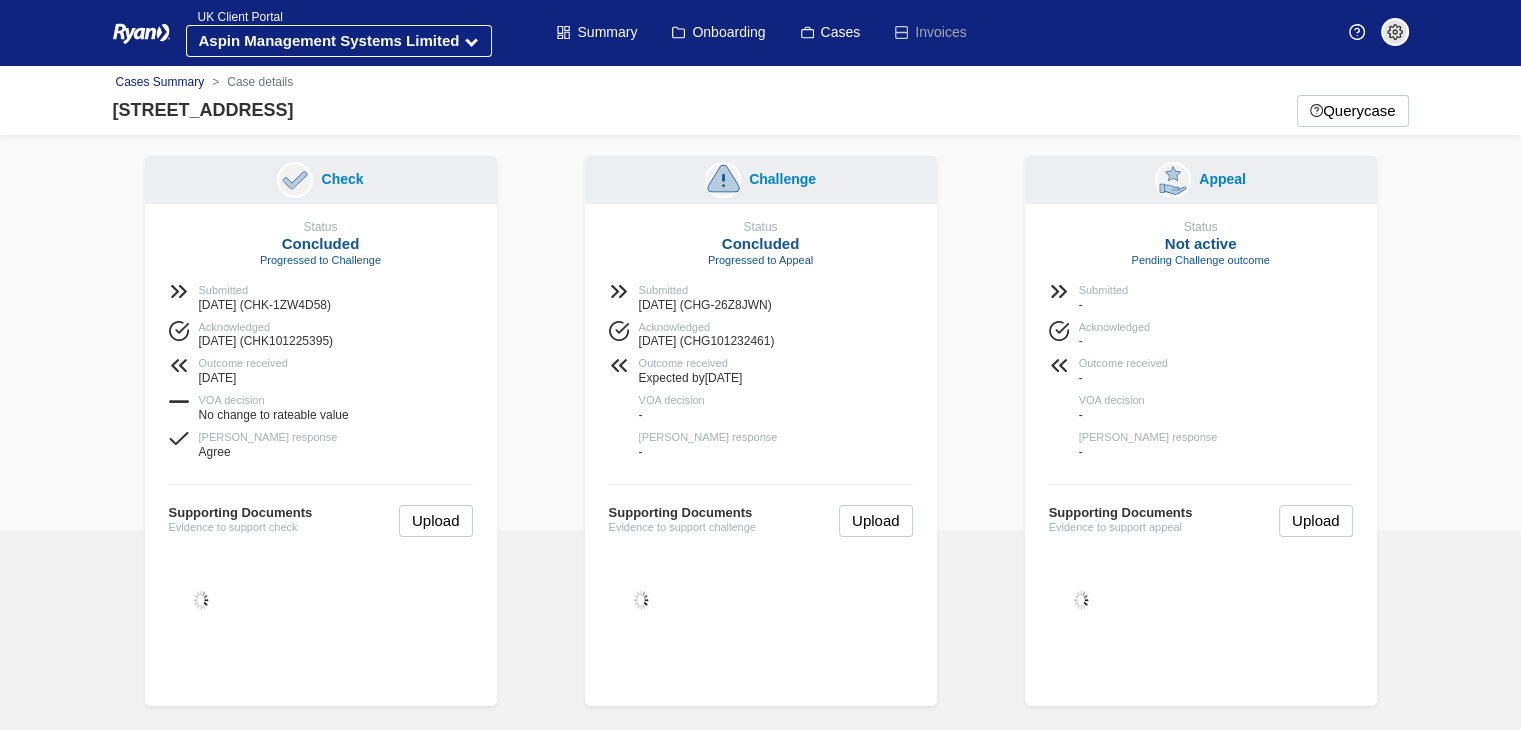 click on "Cases Summary" at bounding box center [160, 82] 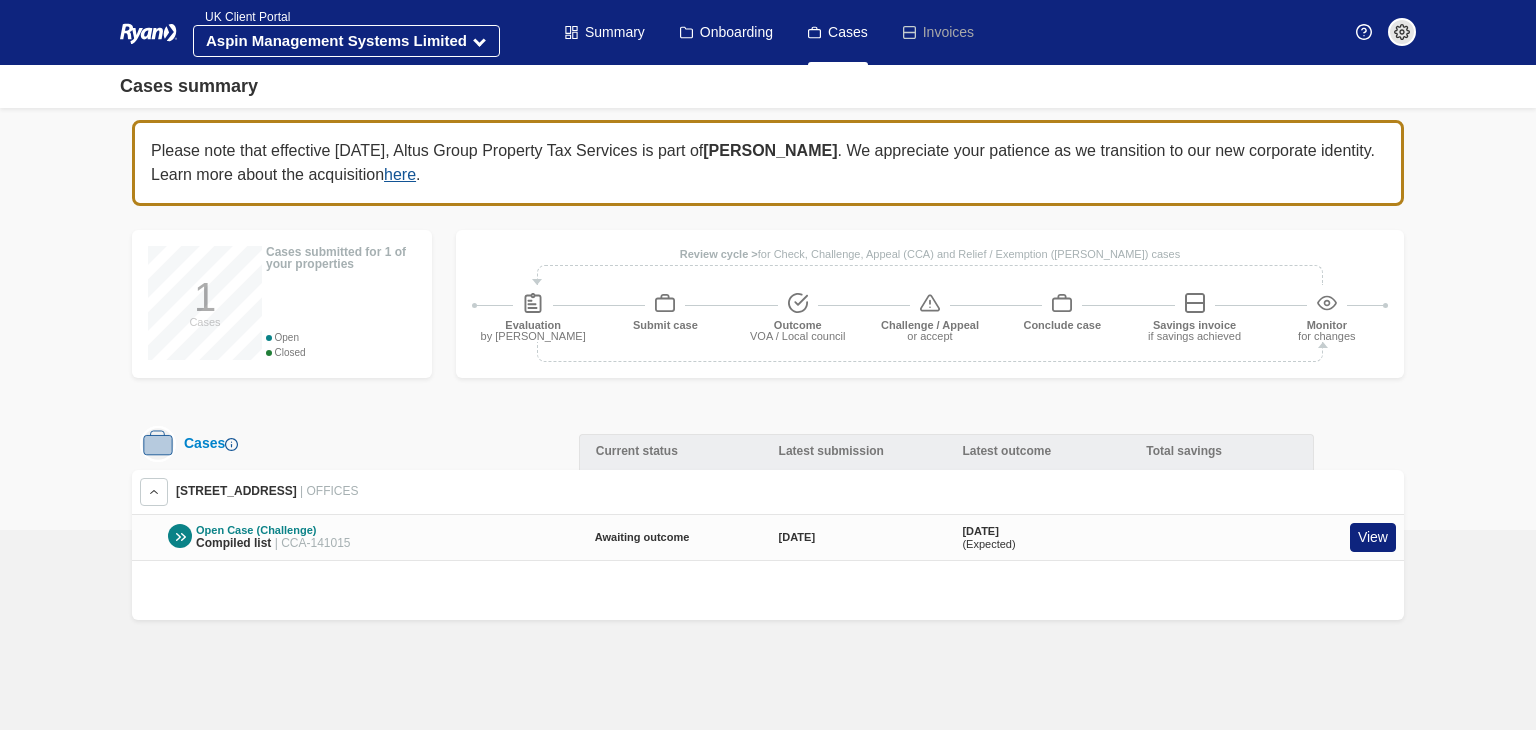 scroll, scrollTop: 0, scrollLeft: 0, axis: both 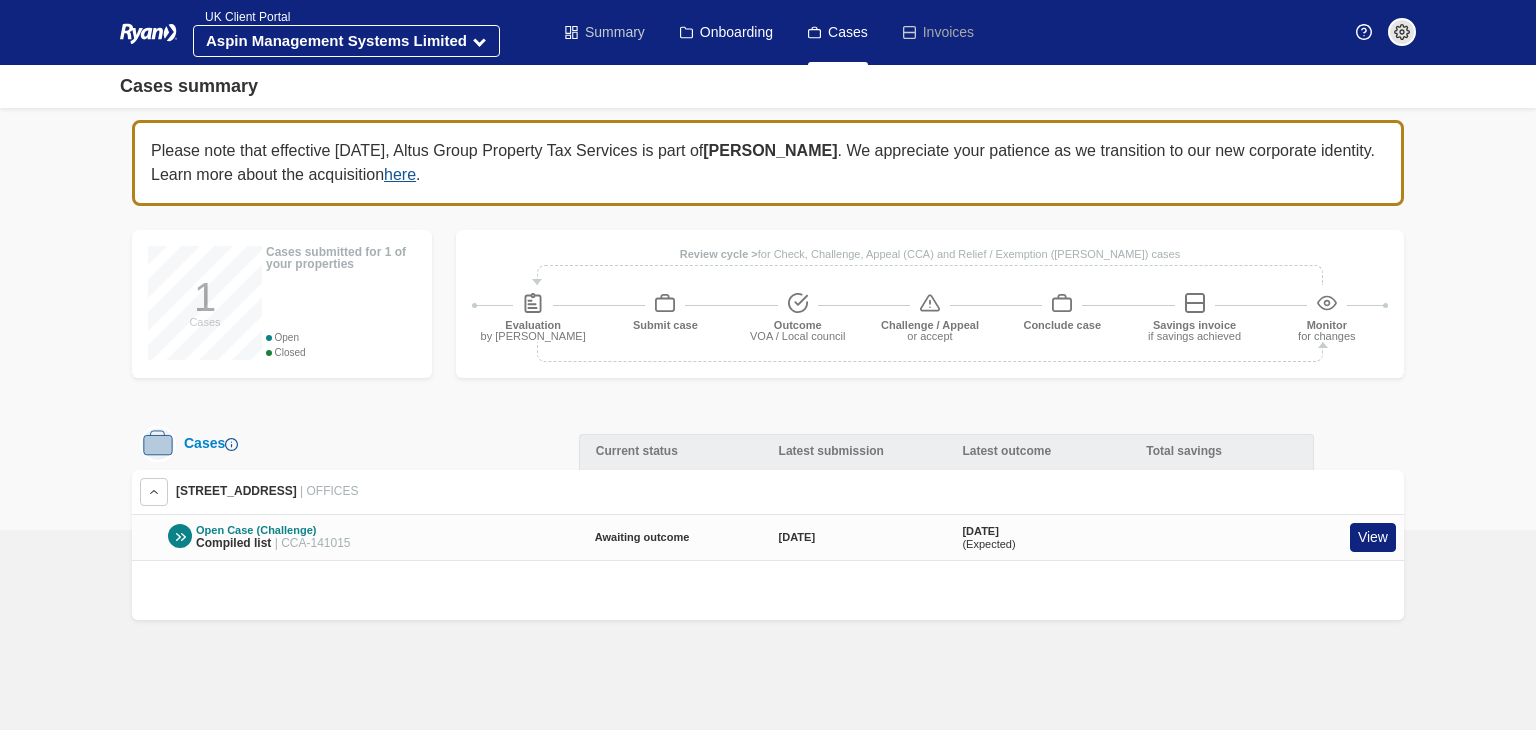 click on "Summary" at bounding box center [605, 32] 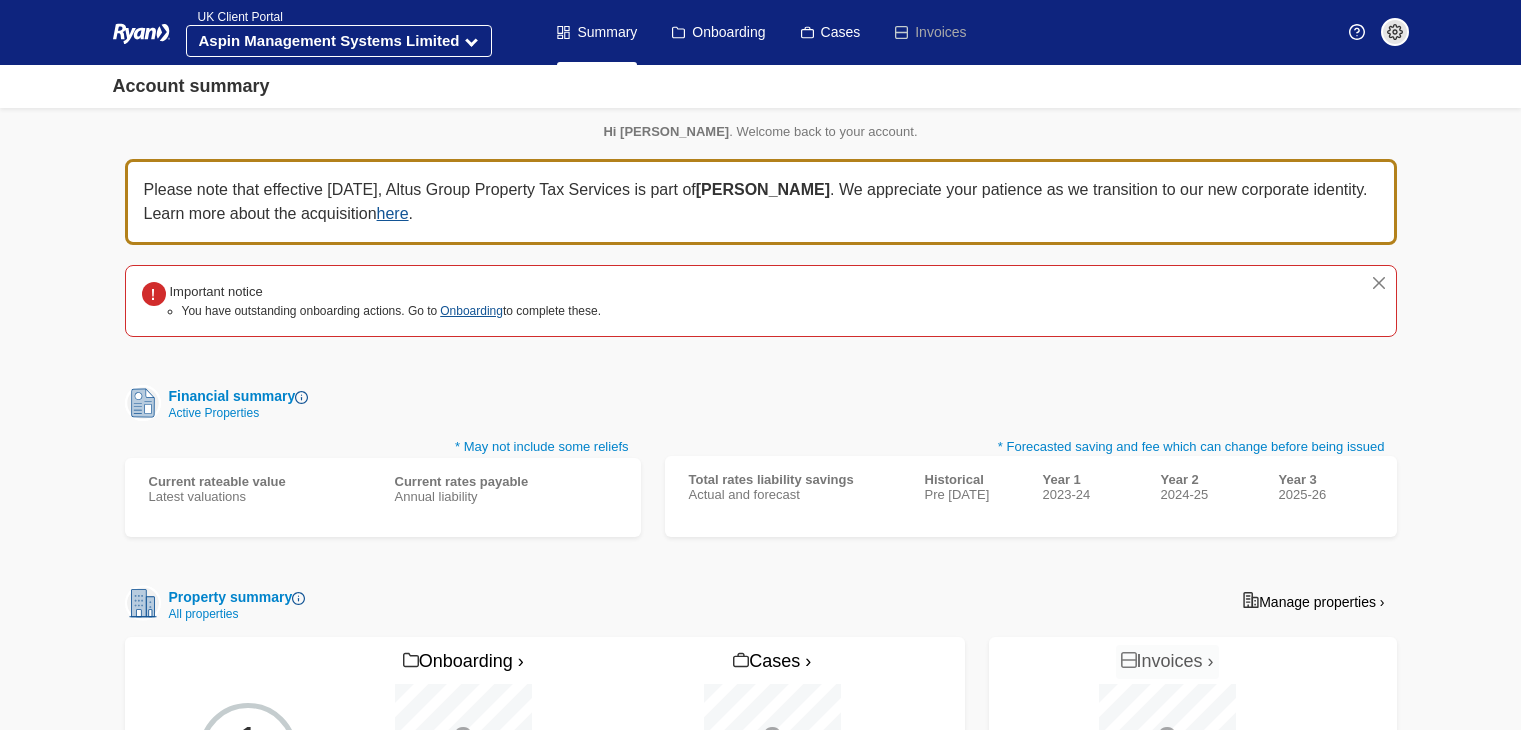scroll, scrollTop: 0, scrollLeft: 0, axis: both 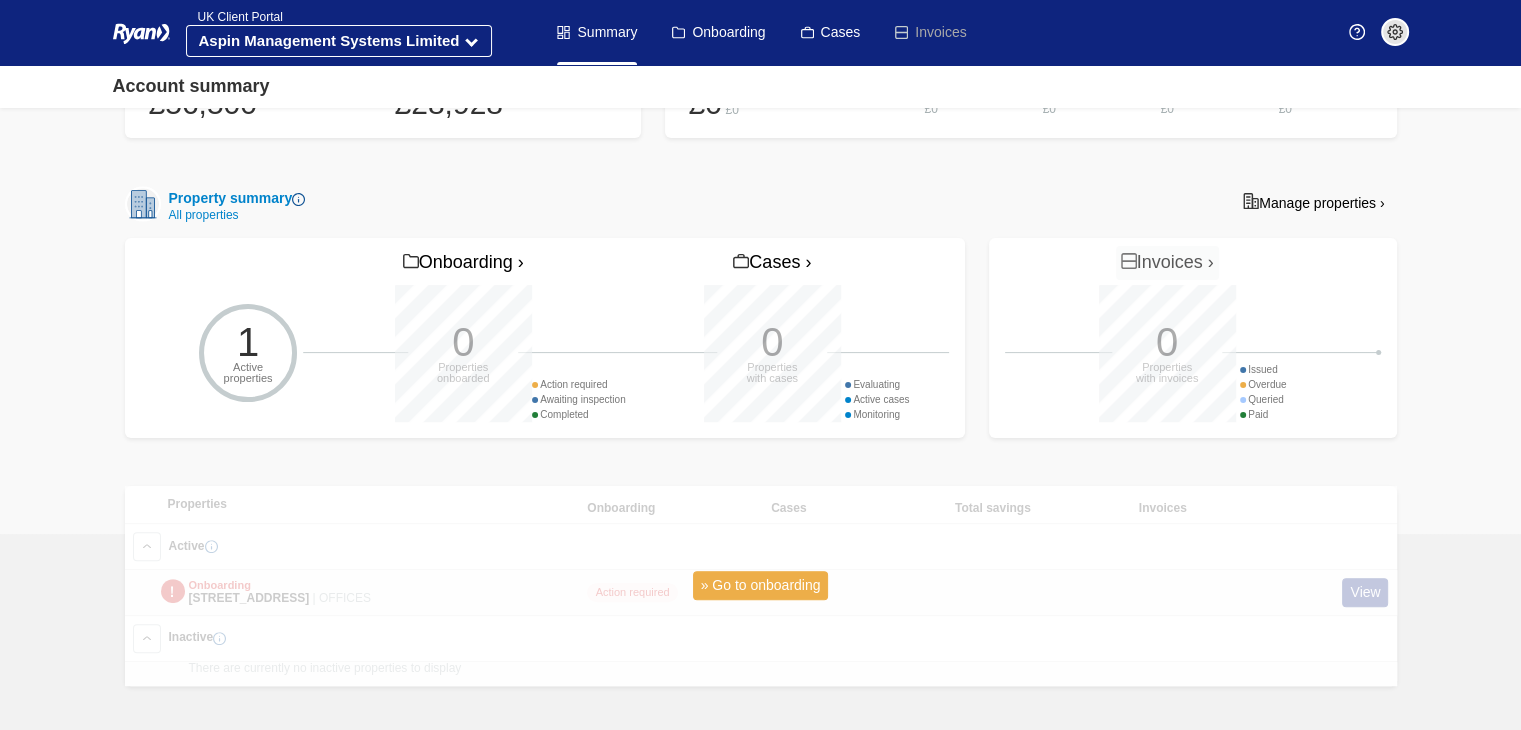 click on "» Go to onboarding" at bounding box center (761, 585) 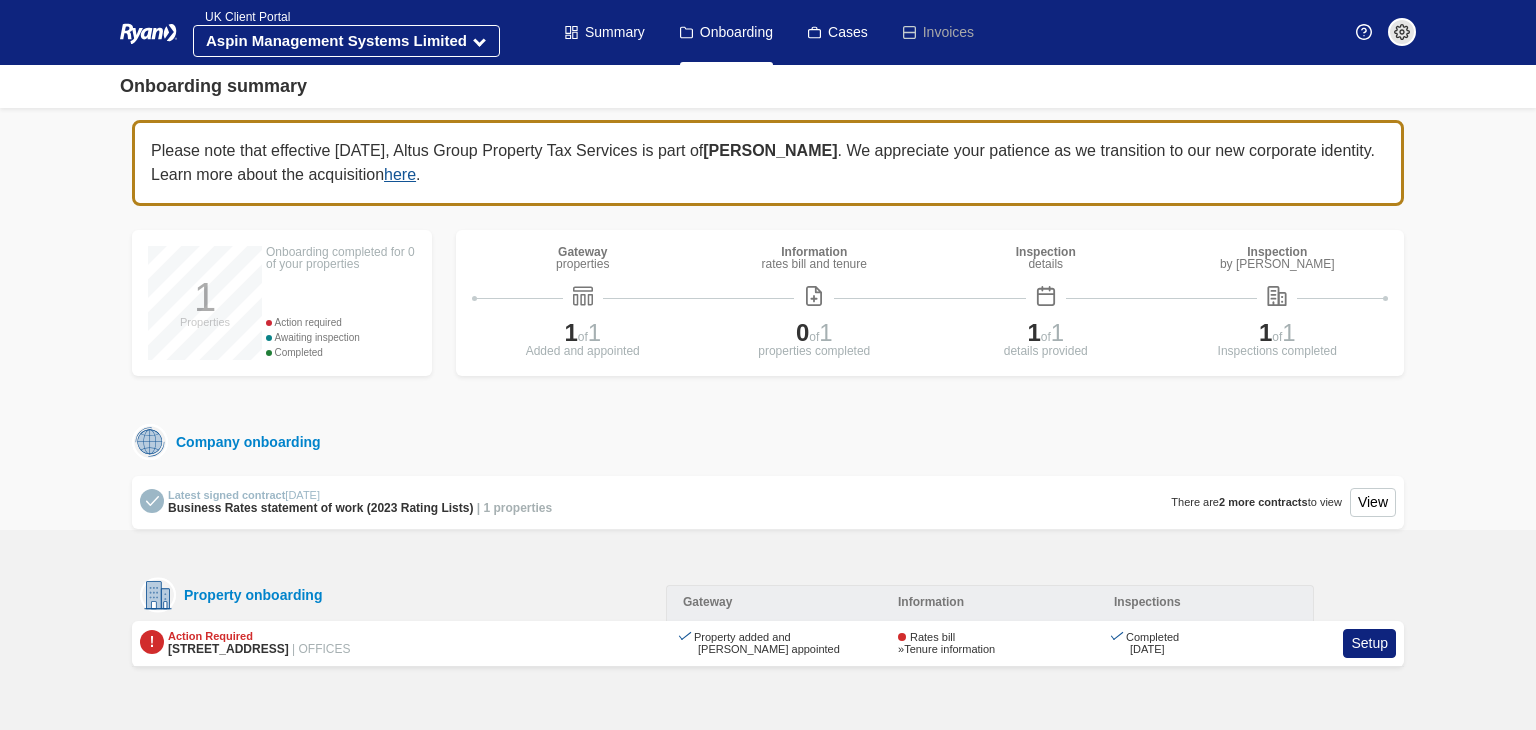 scroll, scrollTop: 0, scrollLeft: 0, axis: both 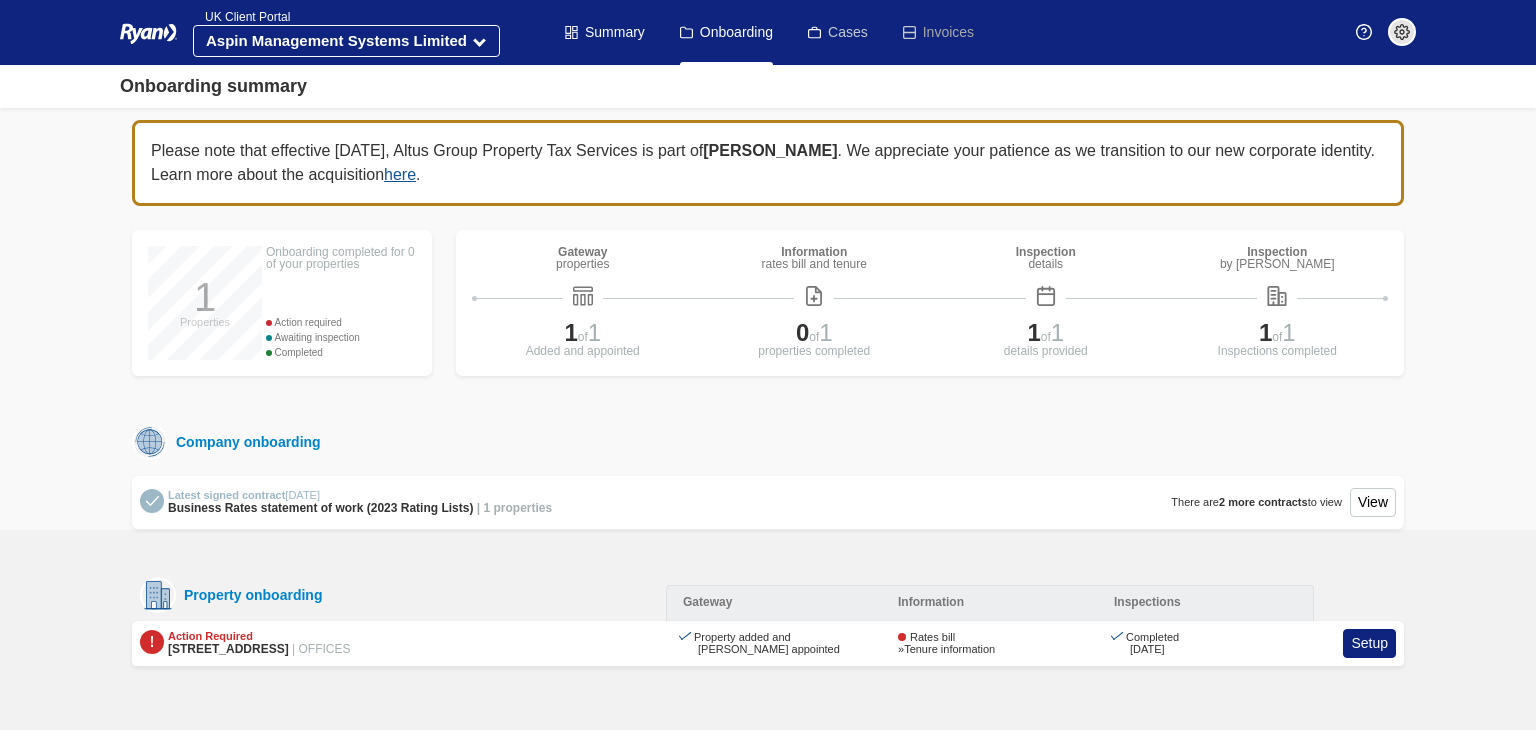 click at bounding box center [814, 32] 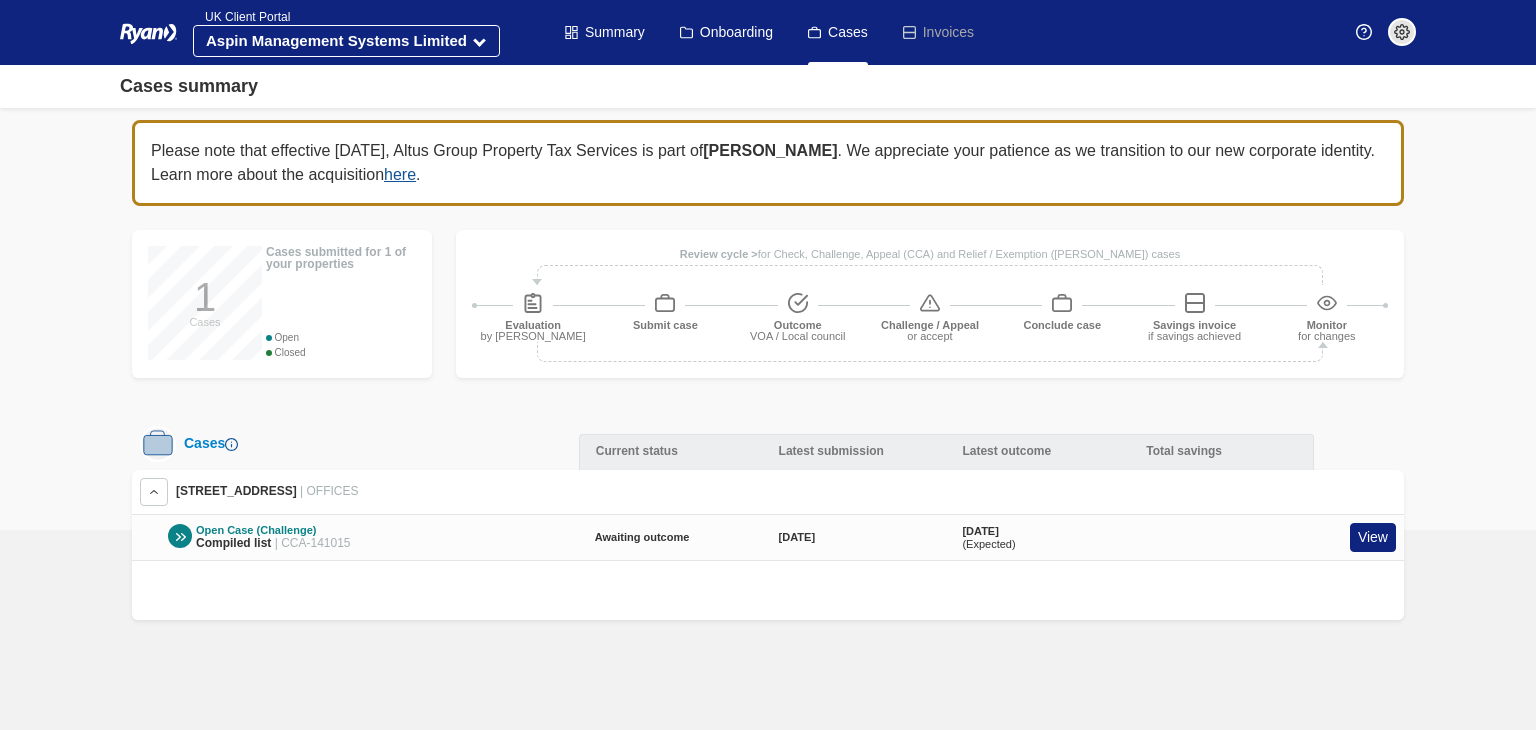 scroll, scrollTop: 0, scrollLeft: 0, axis: both 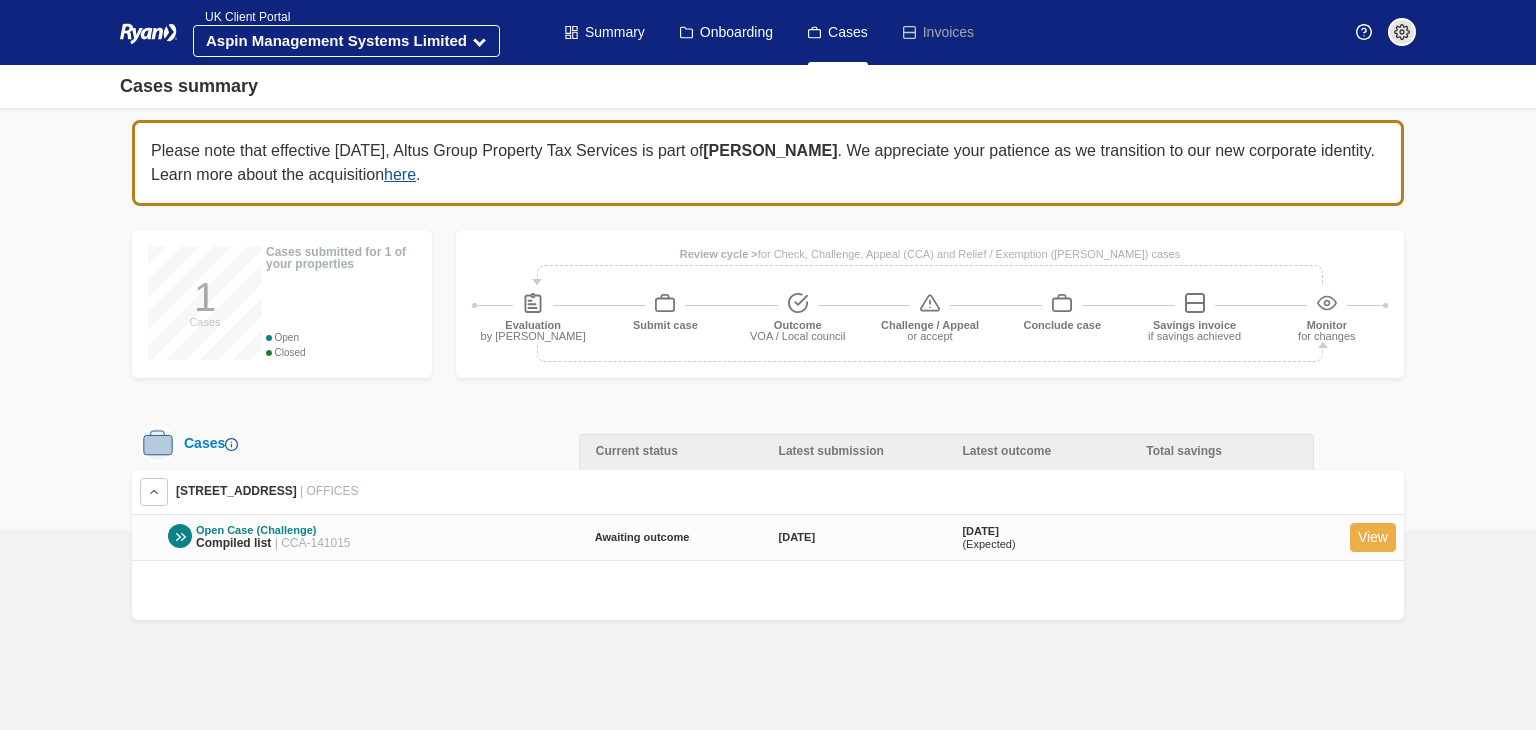 click on "View" at bounding box center (1373, 537) 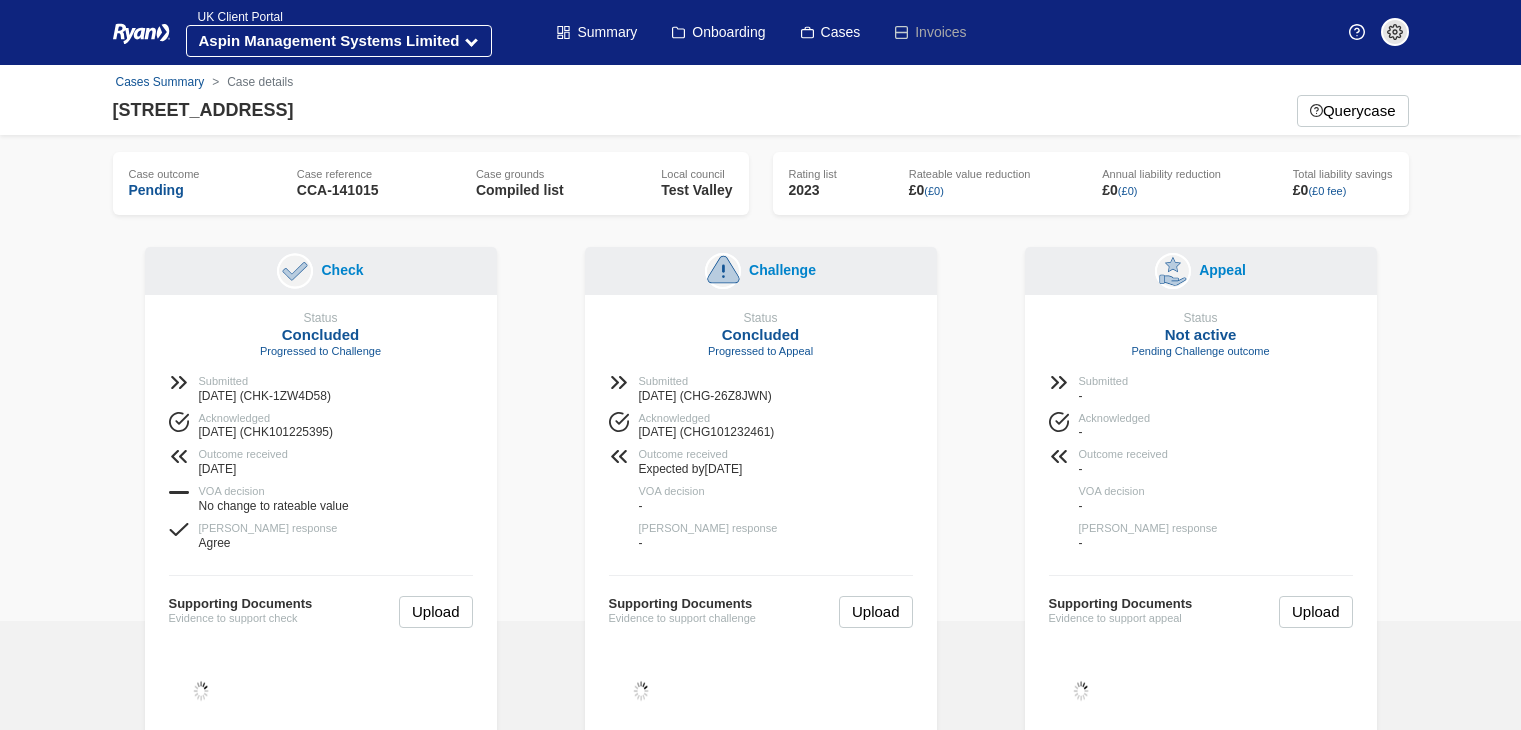 scroll, scrollTop: 0, scrollLeft: 0, axis: both 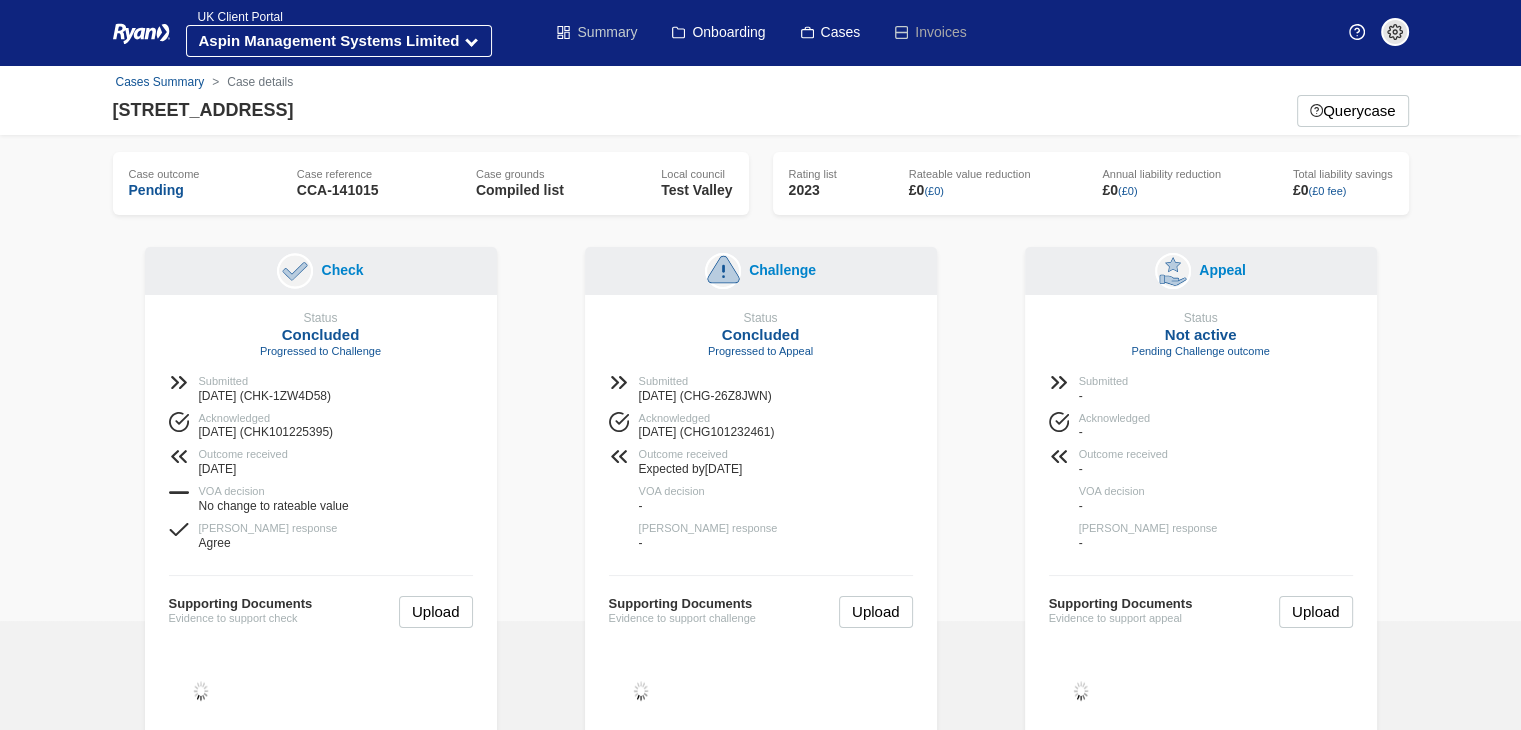 click on "Summary" at bounding box center [597, 32] 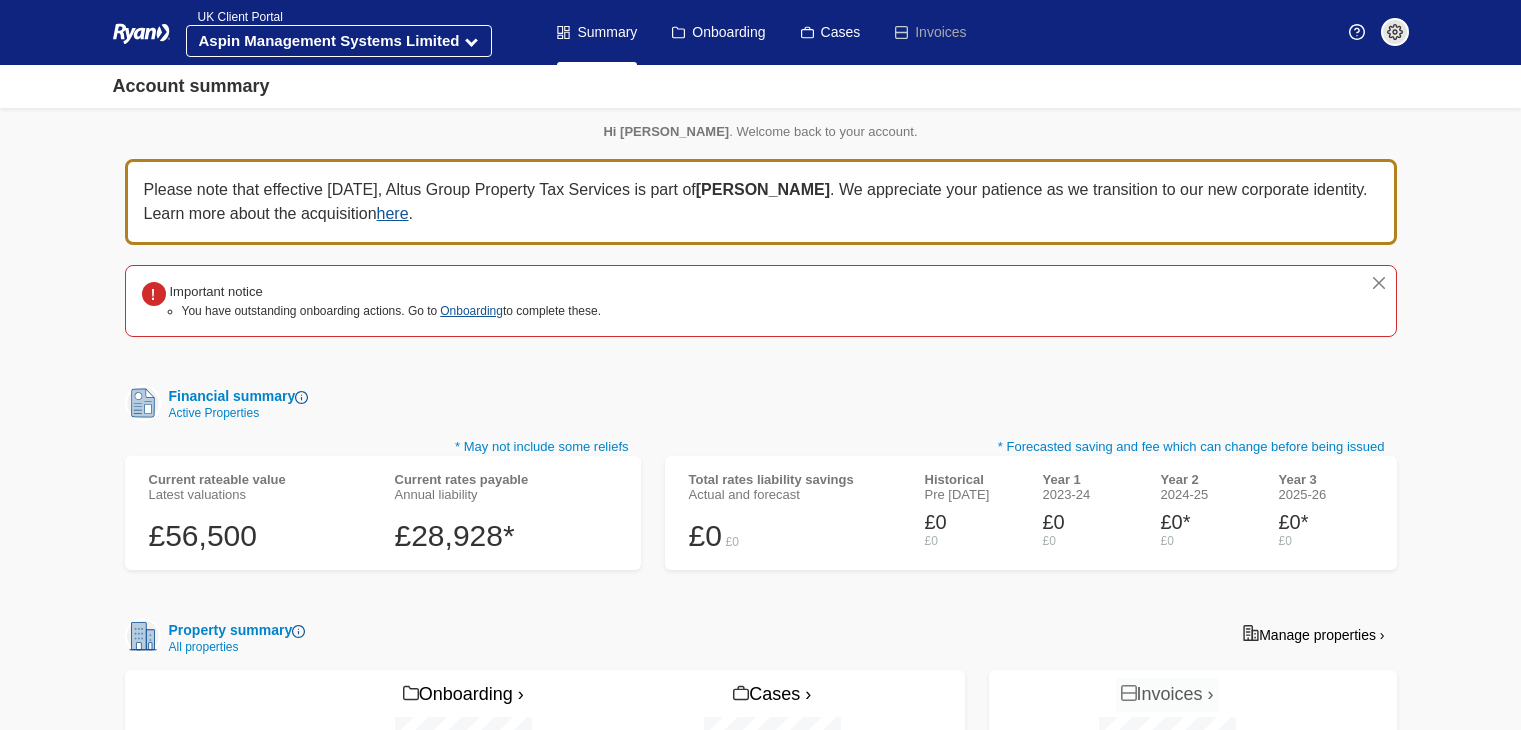 scroll, scrollTop: 0, scrollLeft: 0, axis: both 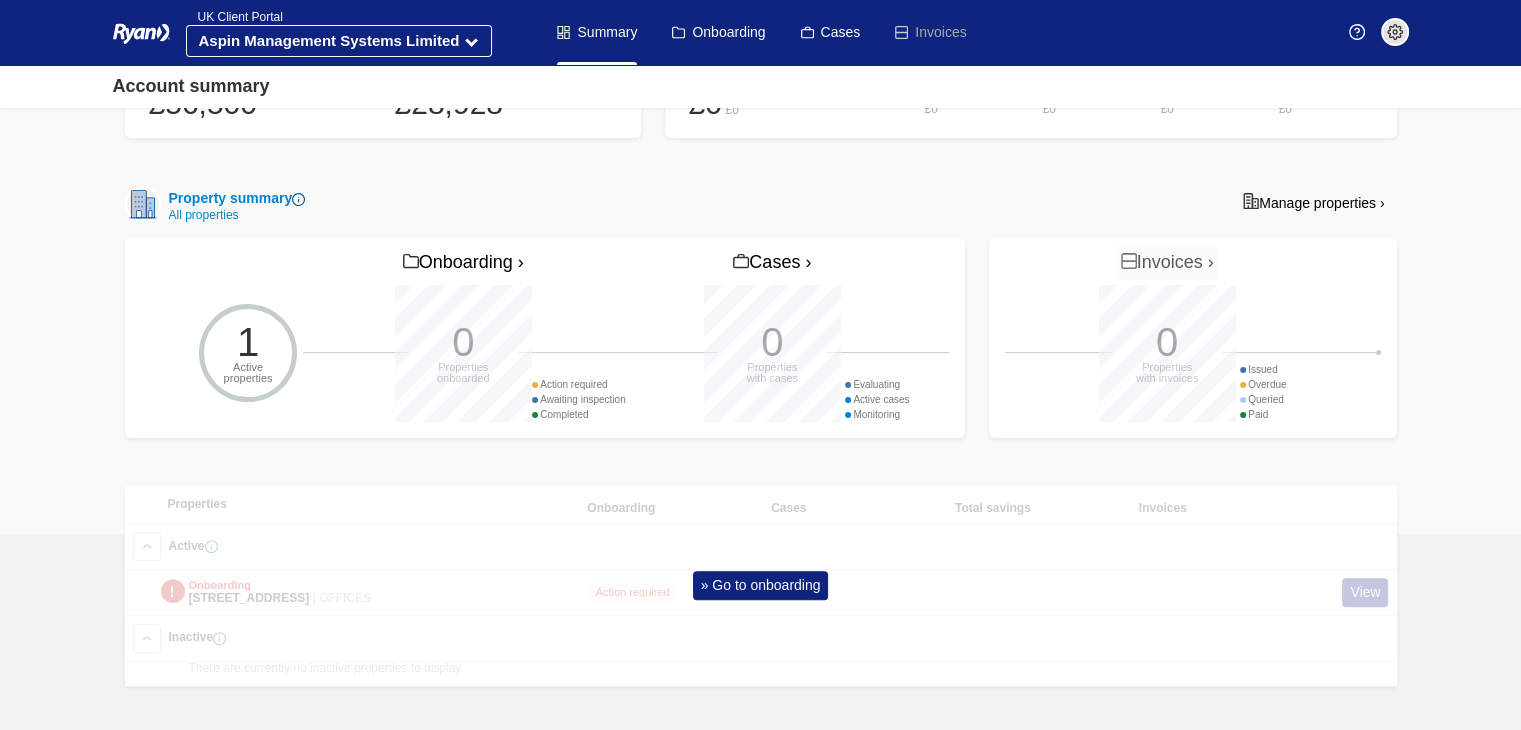 click on "Manage properties ›" at bounding box center [1313, 202] 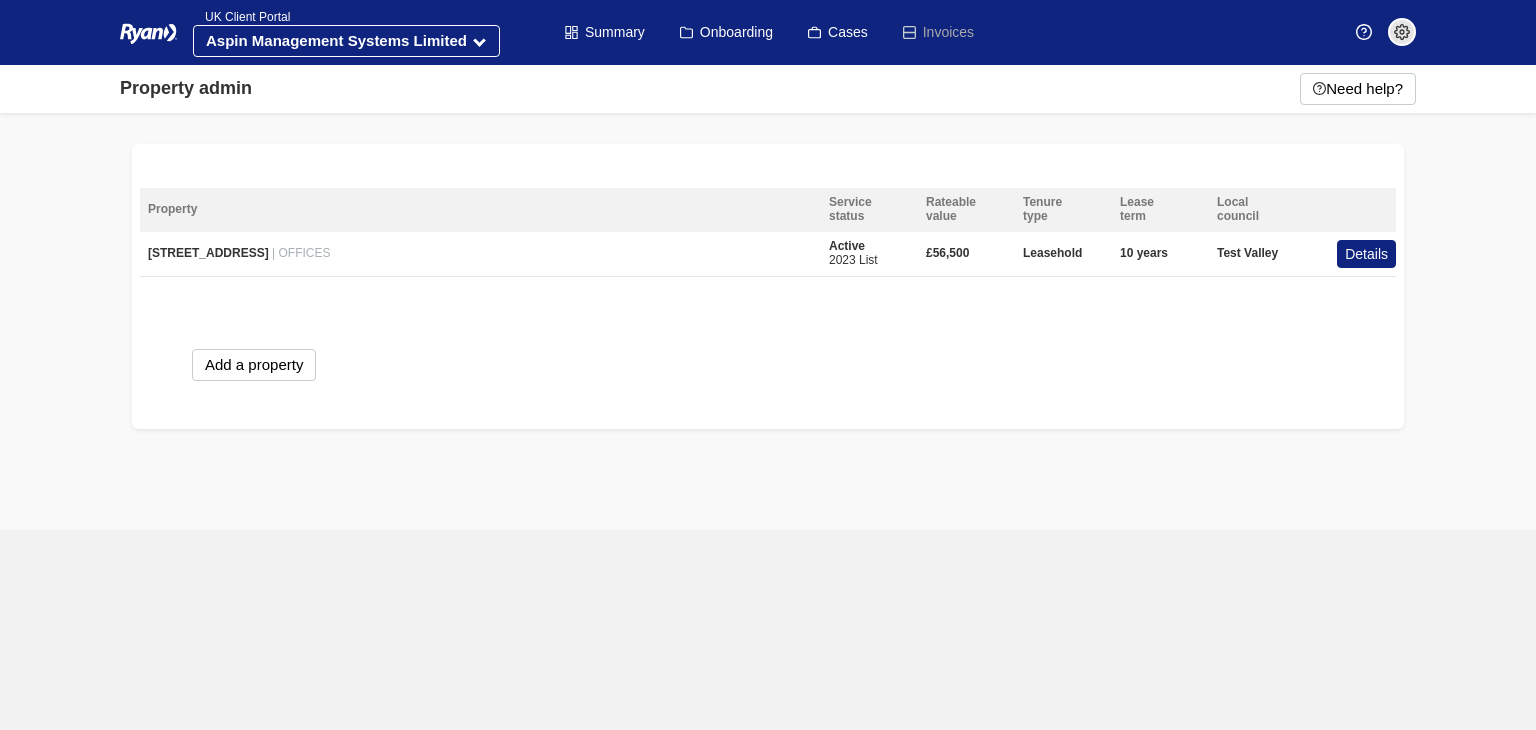scroll, scrollTop: 0, scrollLeft: 0, axis: both 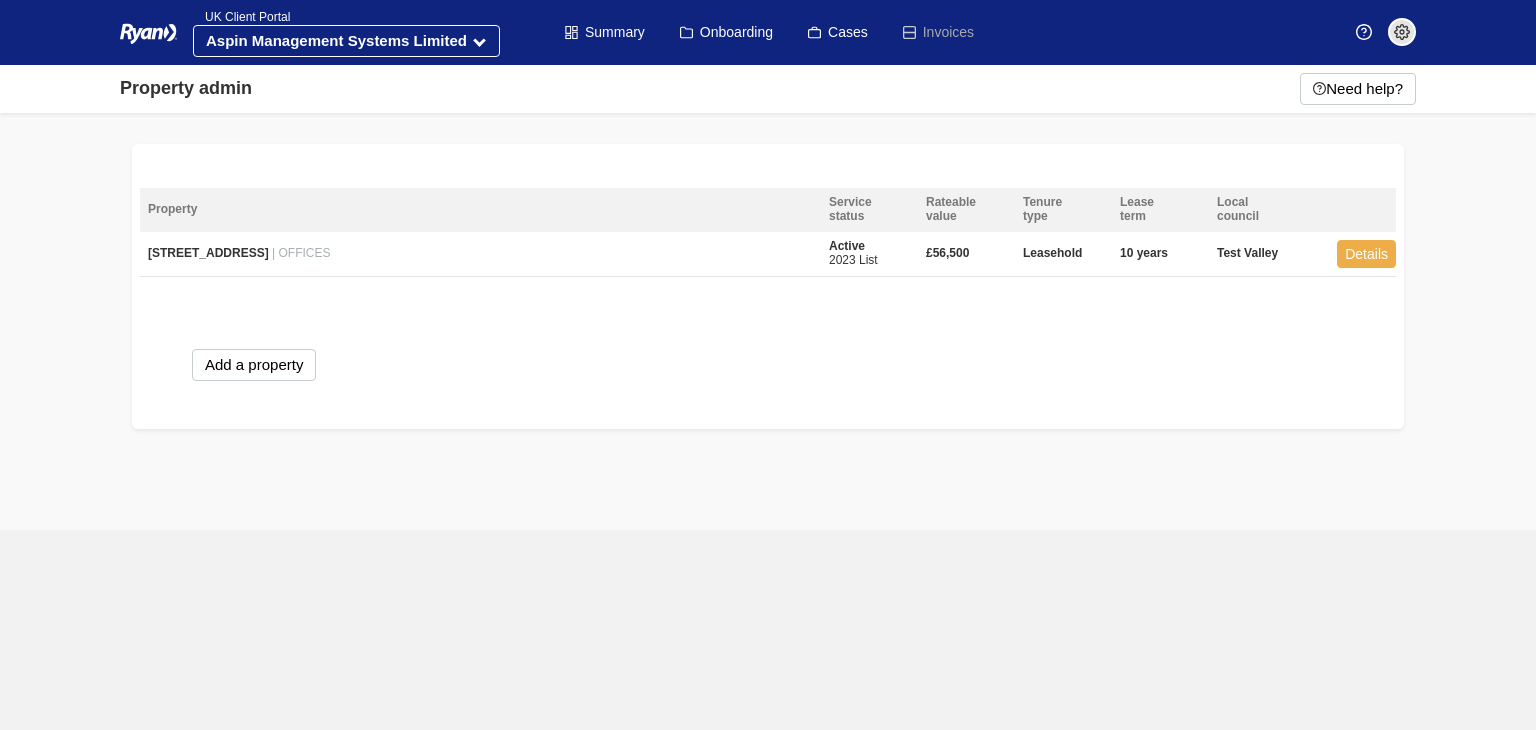 click on "Details" at bounding box center [1366, 254] 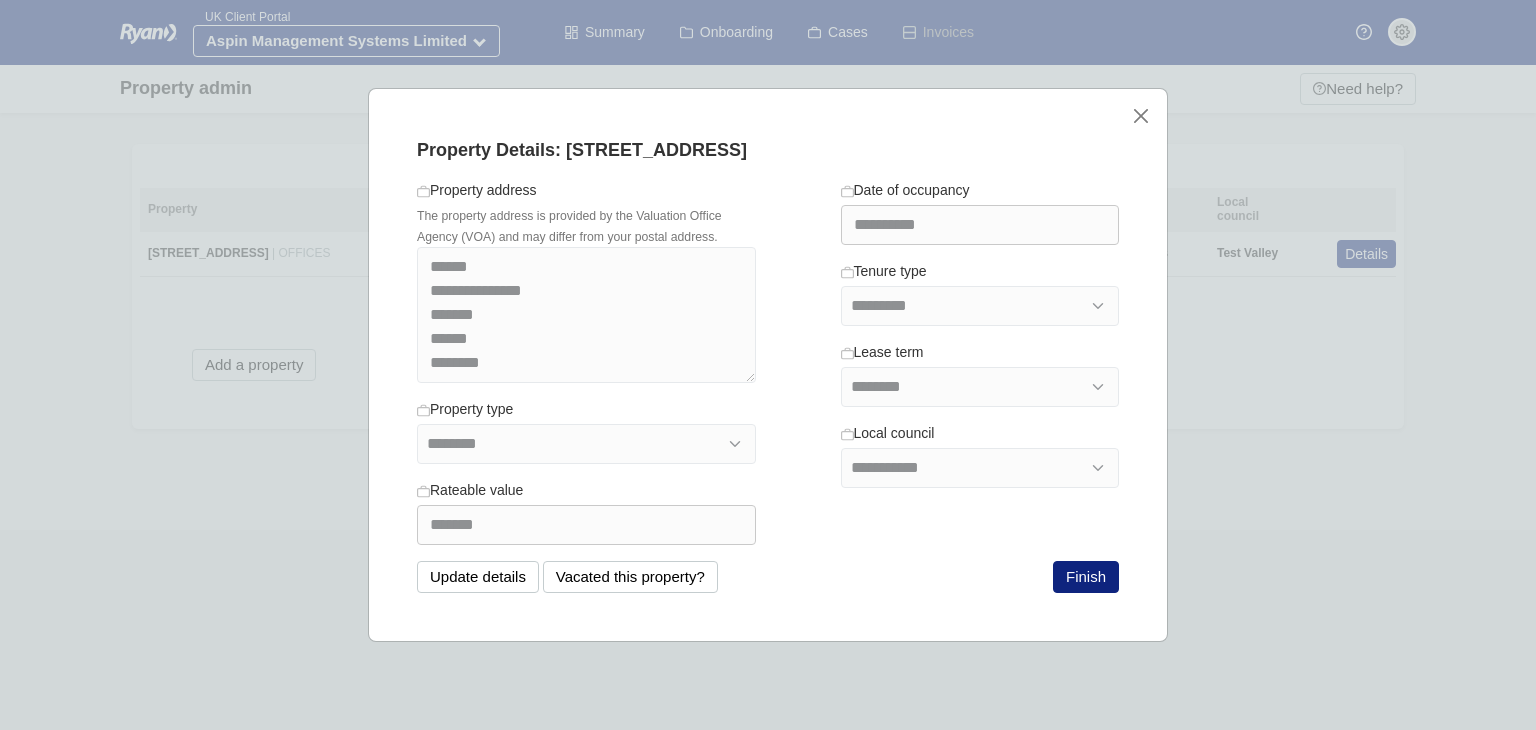 click on "**********" at bounding box center (768, 365) 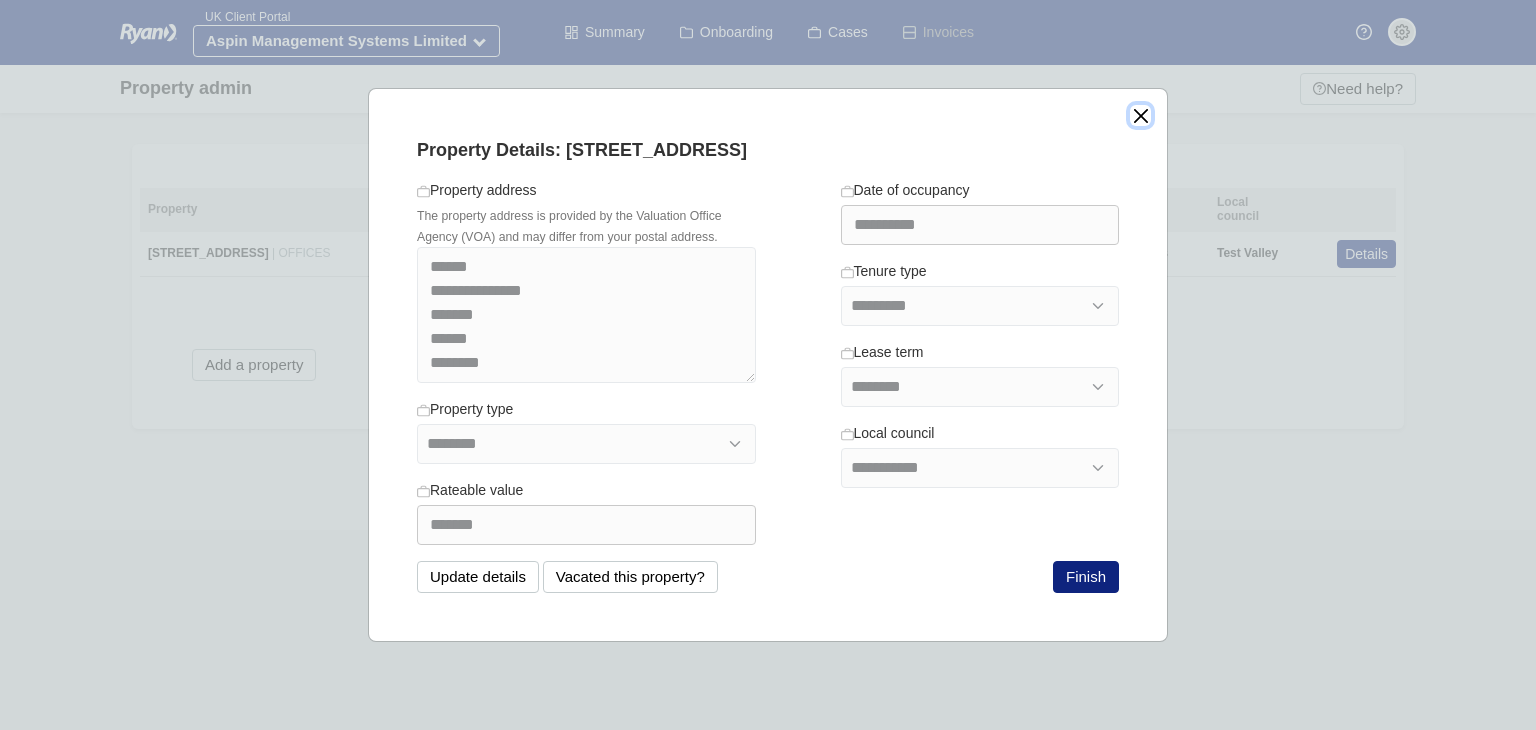 click at bounding box center [1140, 115] 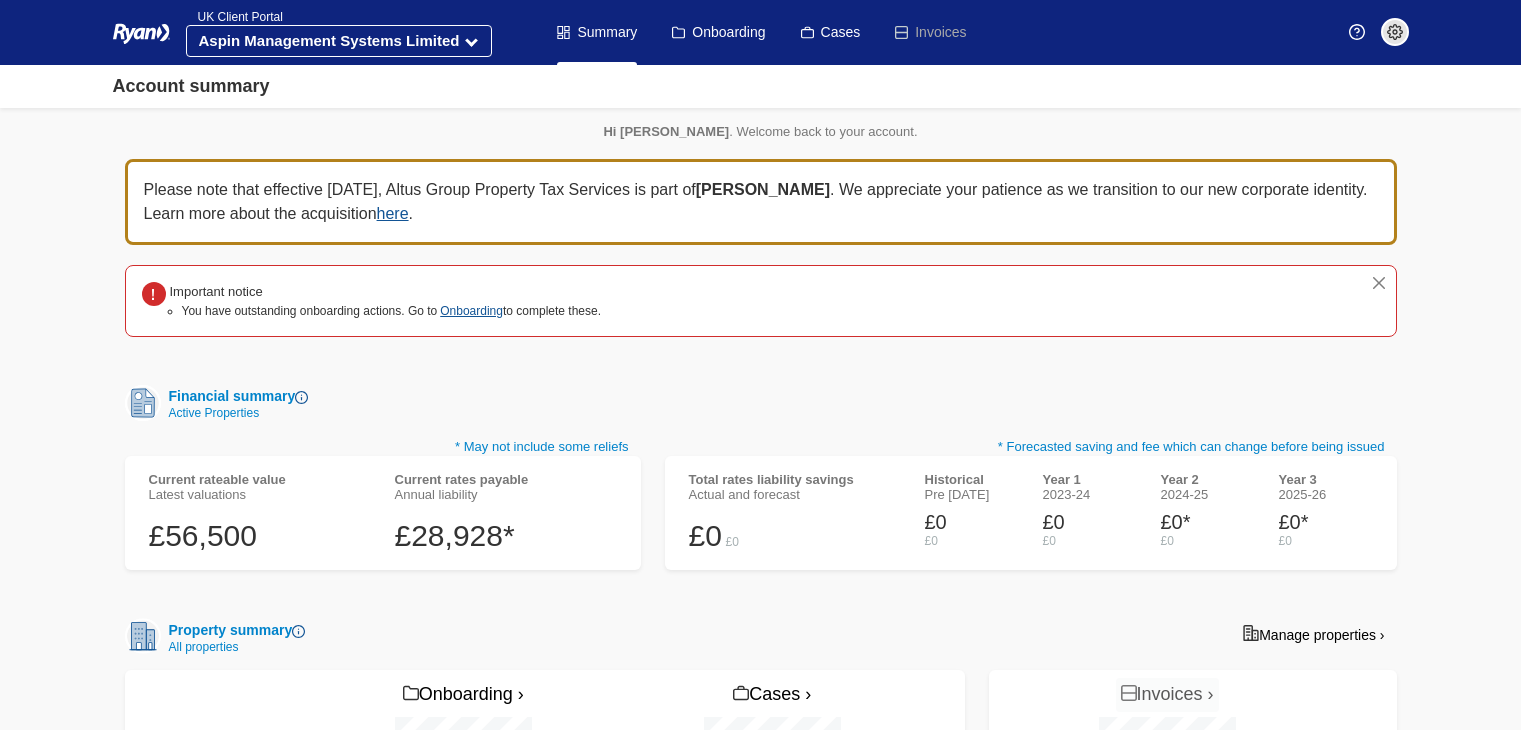 scroll, scrollTop: 432, scrollLeft: 0, axis: vertical 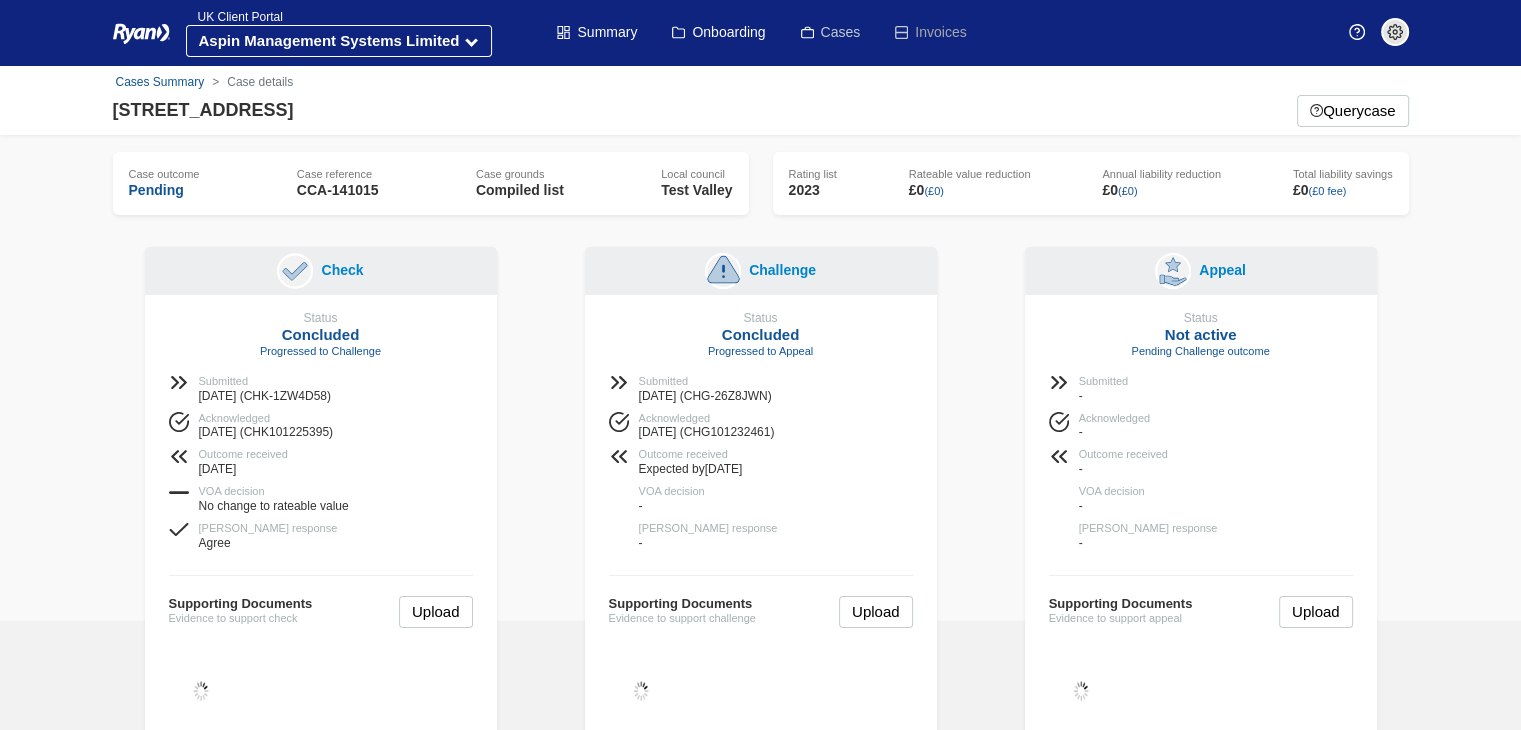 click on "Cases" at bounding box center (831, 32) 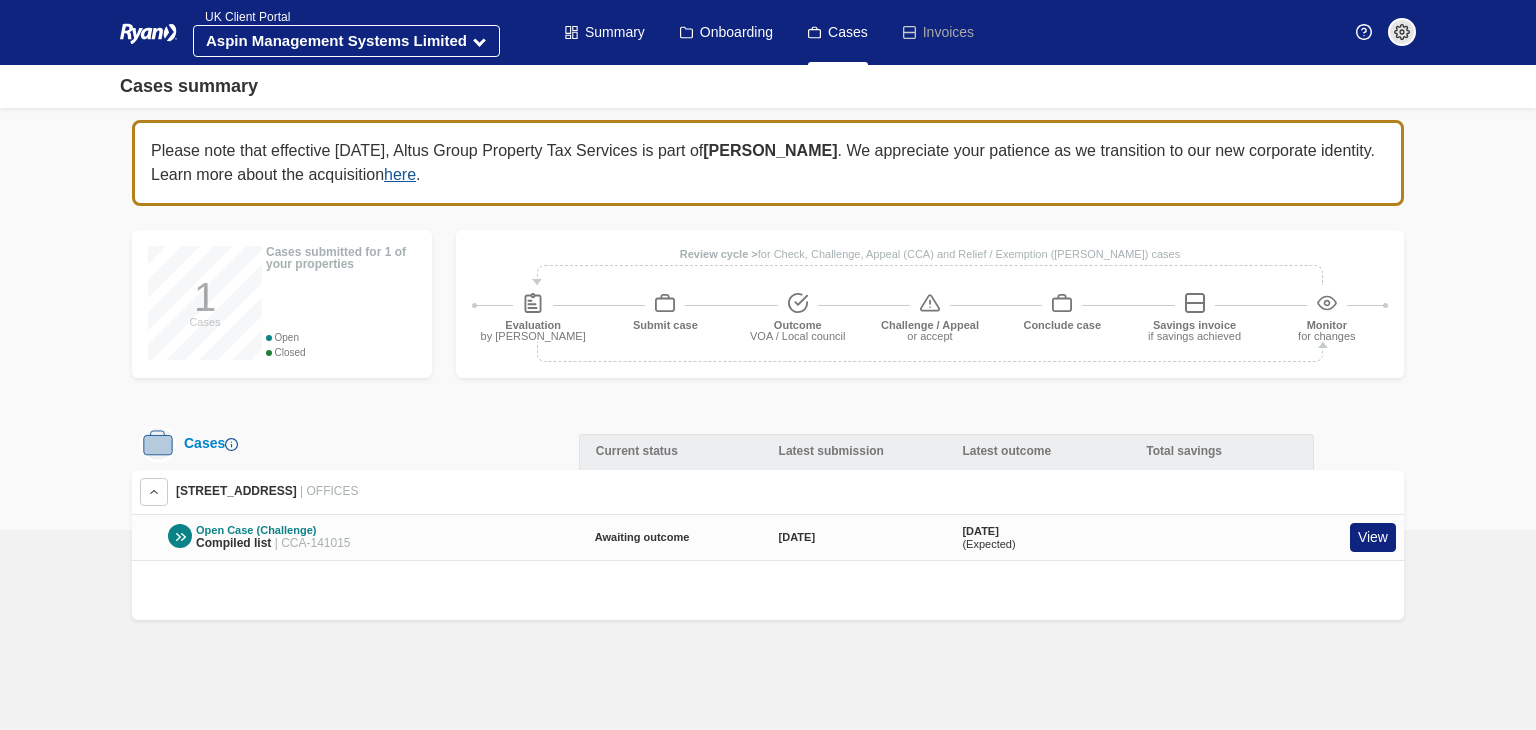 scroll, scrollTop: 0, scrollLeft: 0, axis: both 